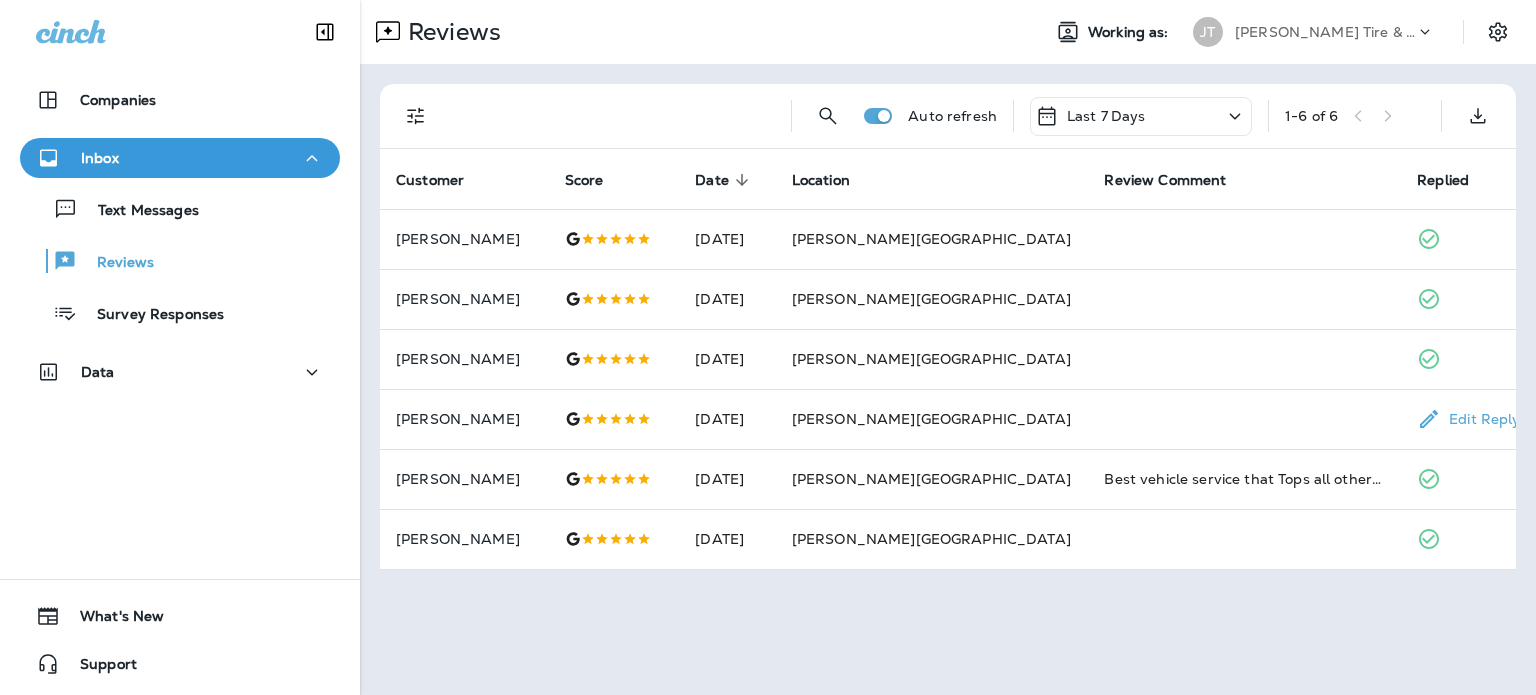 scroll, scrollTop: 0, scrollLeft: 0, axis: both 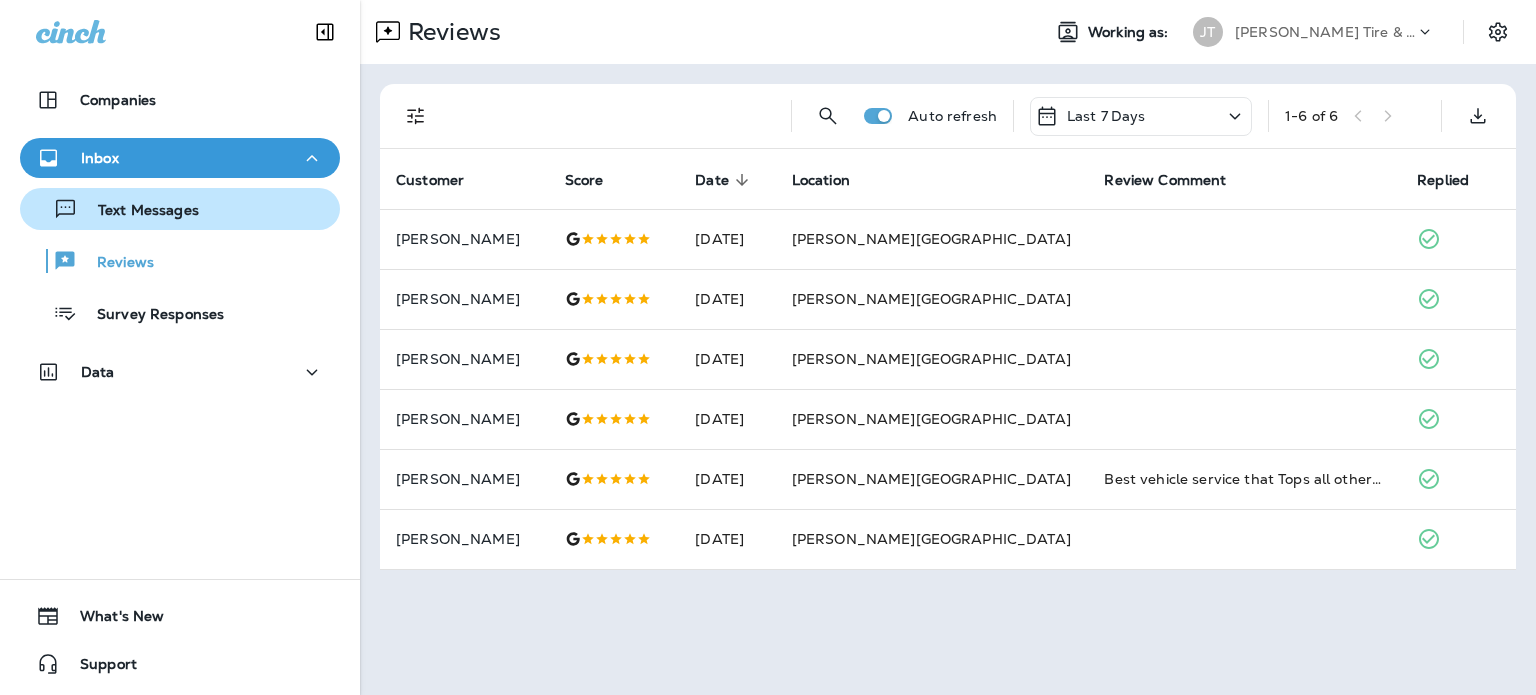 click on "Text Messages" at bounding box center (180, 209) 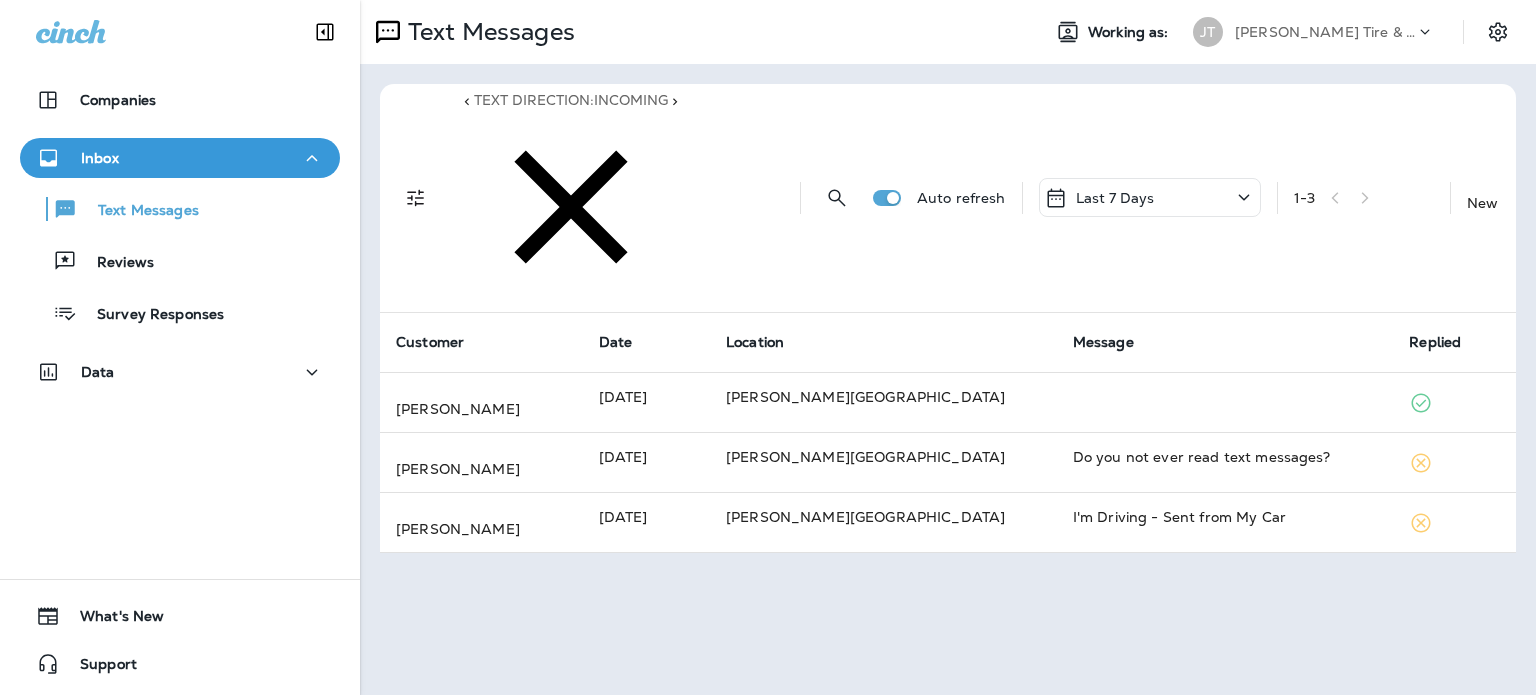 click on "New" at bounding box center (1482, 193) 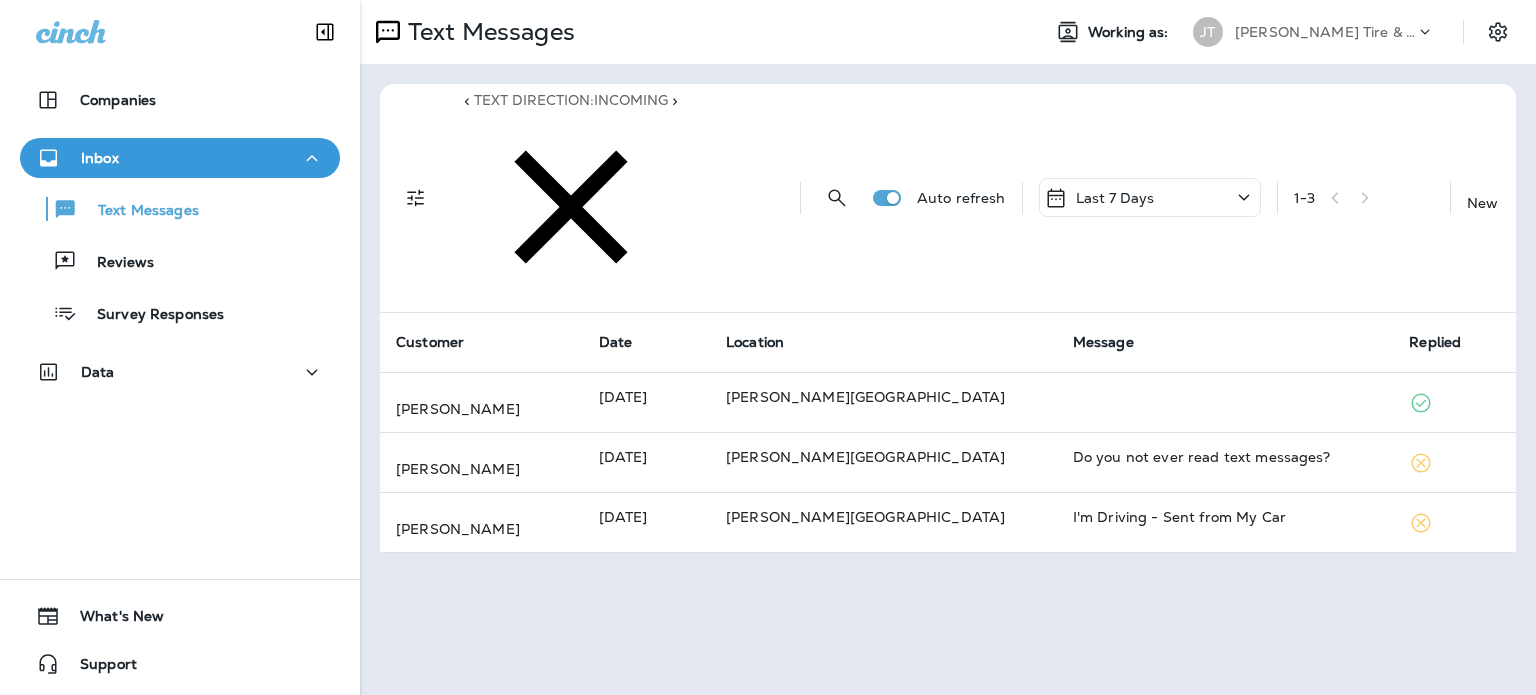 click on "Phone Number   *" at bounding box center [74, 240] 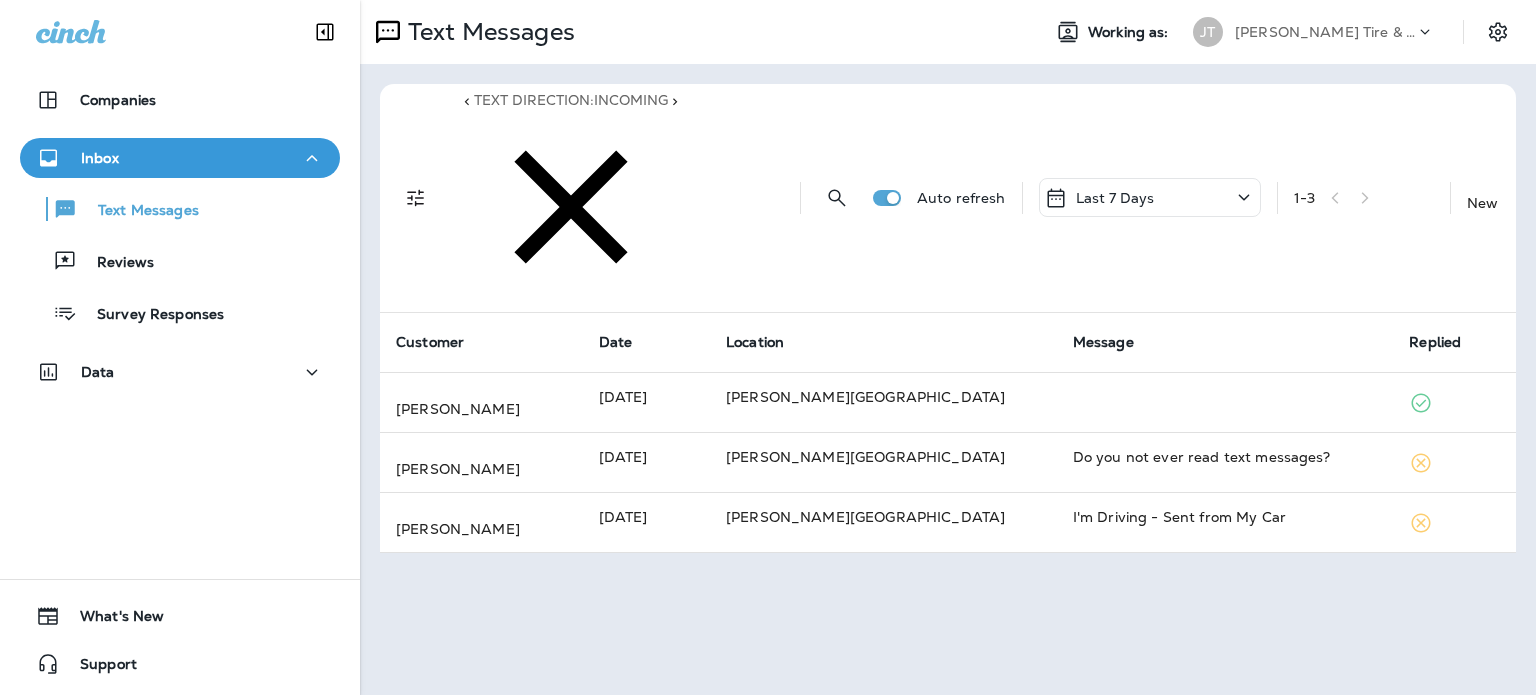 type on "****" 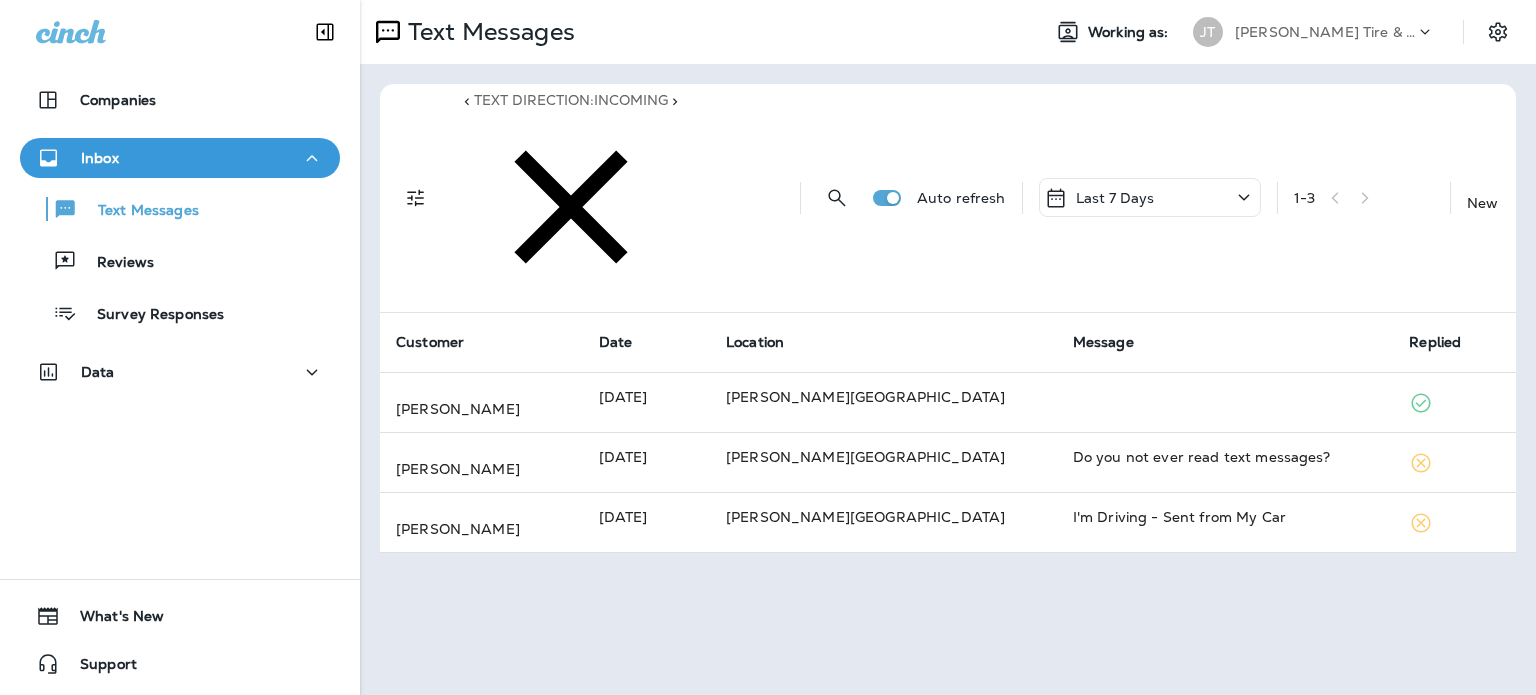 type on "*******" 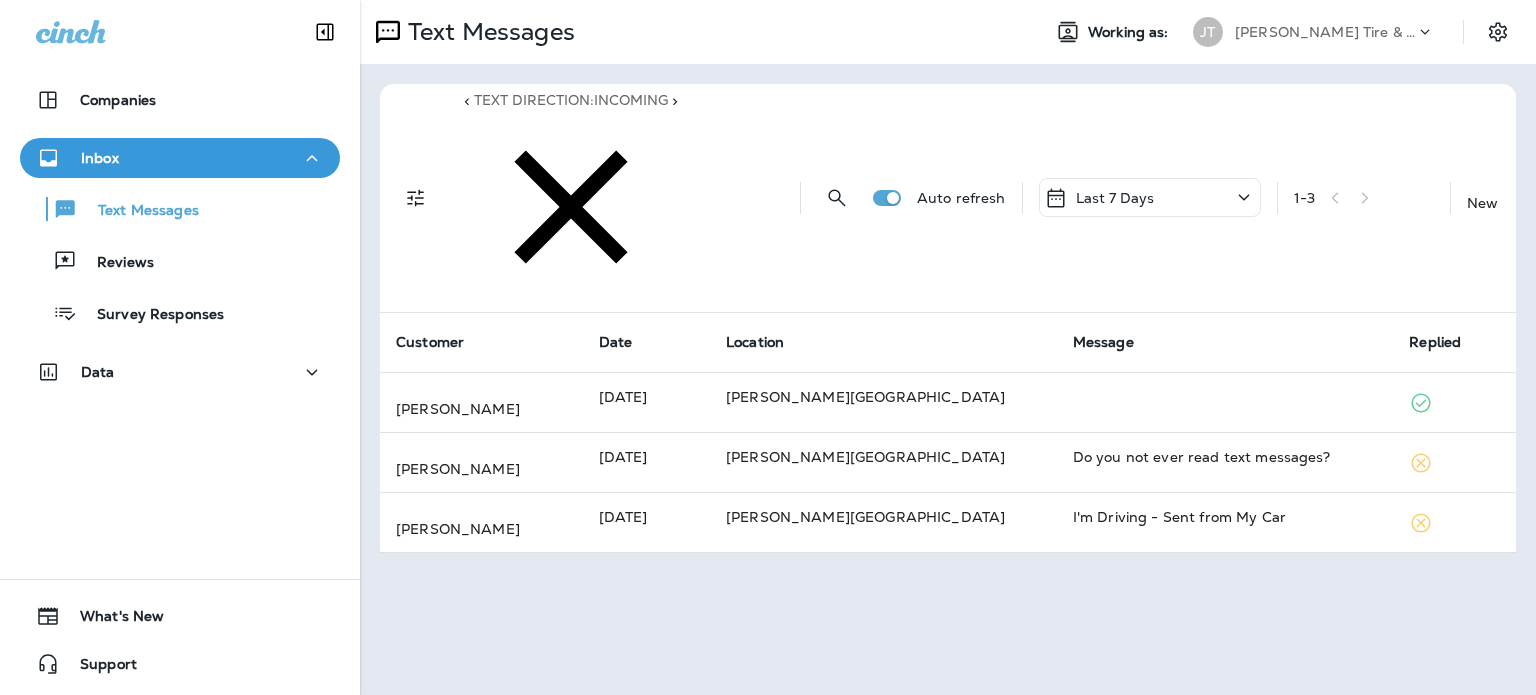click on "**********" at bounding box center (280, 144) 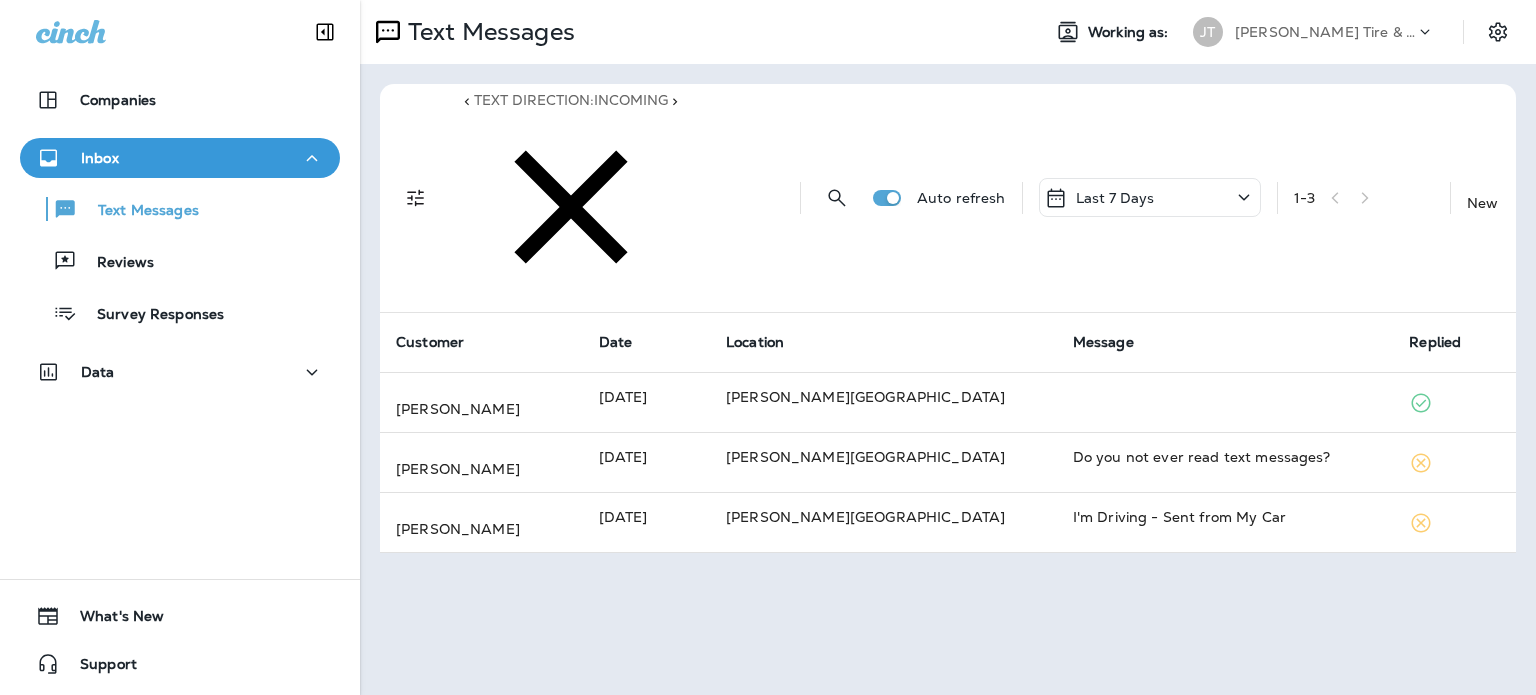 click on "Cancel Save" at bounding box center [280, 283] 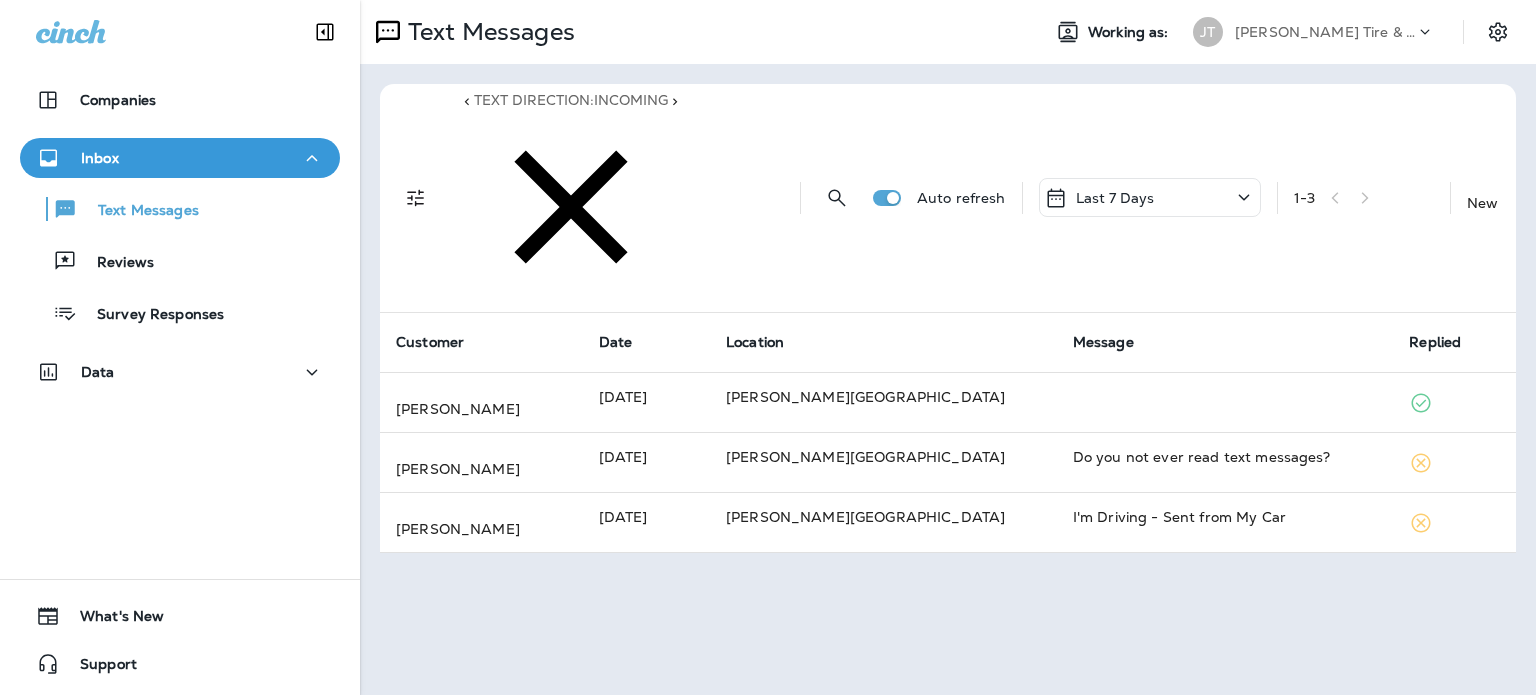 click on "[EMAIL_ADDRESS][PERSON_NAME][DOMAIN_NAME]" at bounding box center [198, 542] 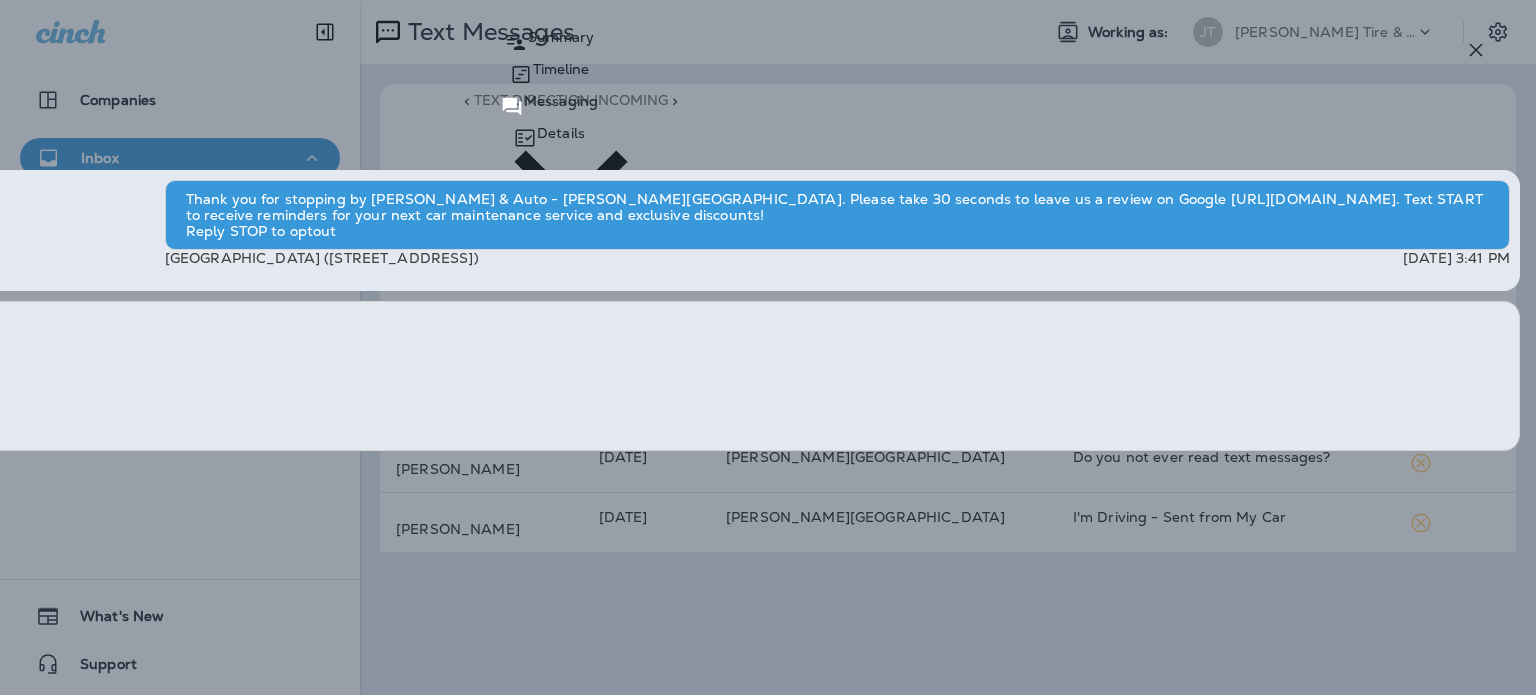 click at bounding box center (-306, 471) 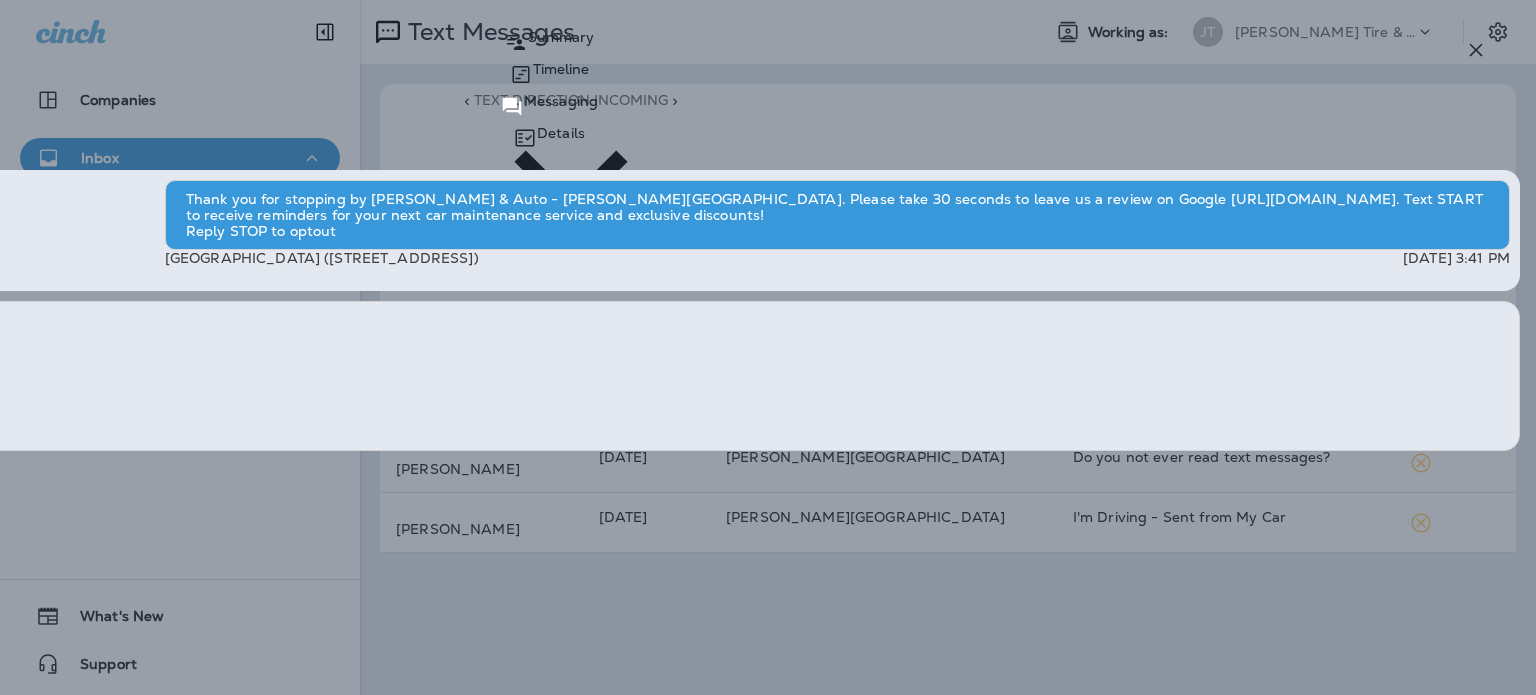 scroll, scrollTop: 0, scrollLeft: 0, axis: both 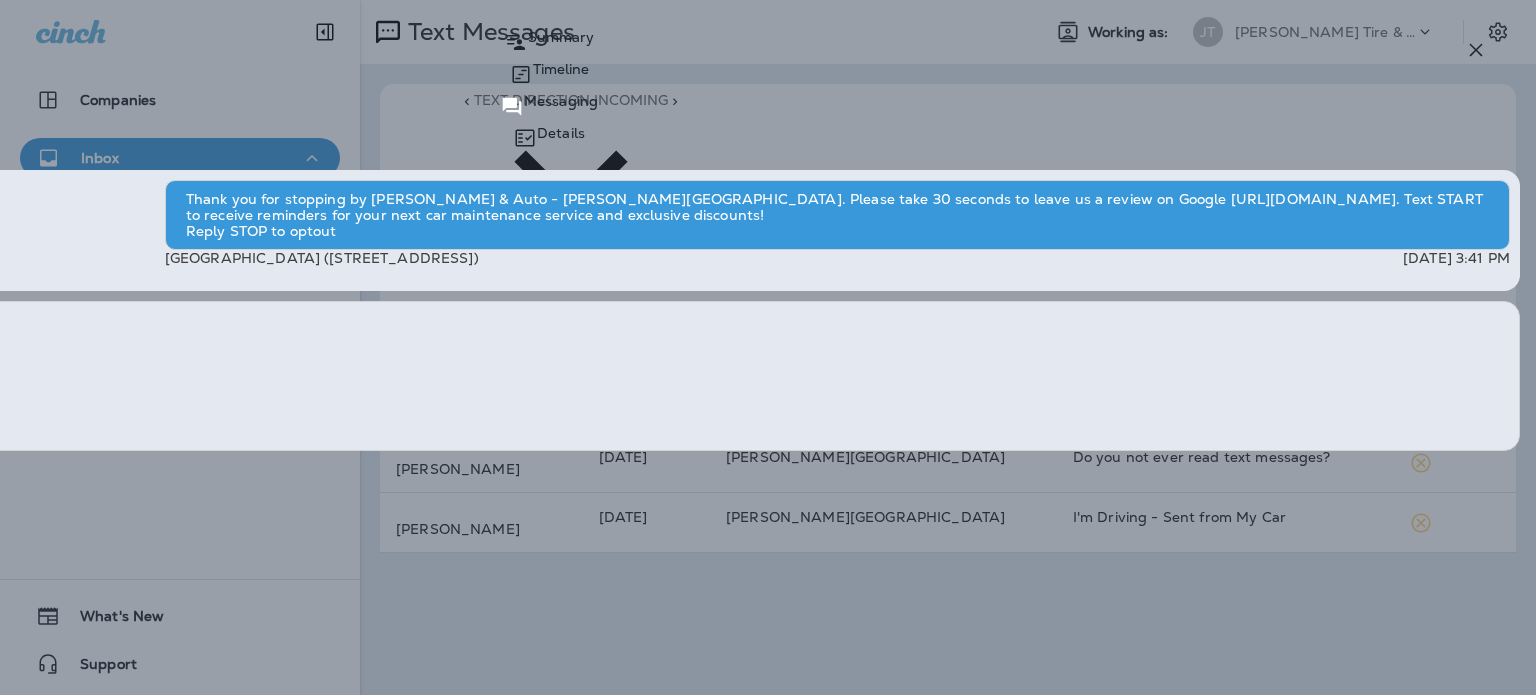 click on "csv" at bounding box center [384, 137] 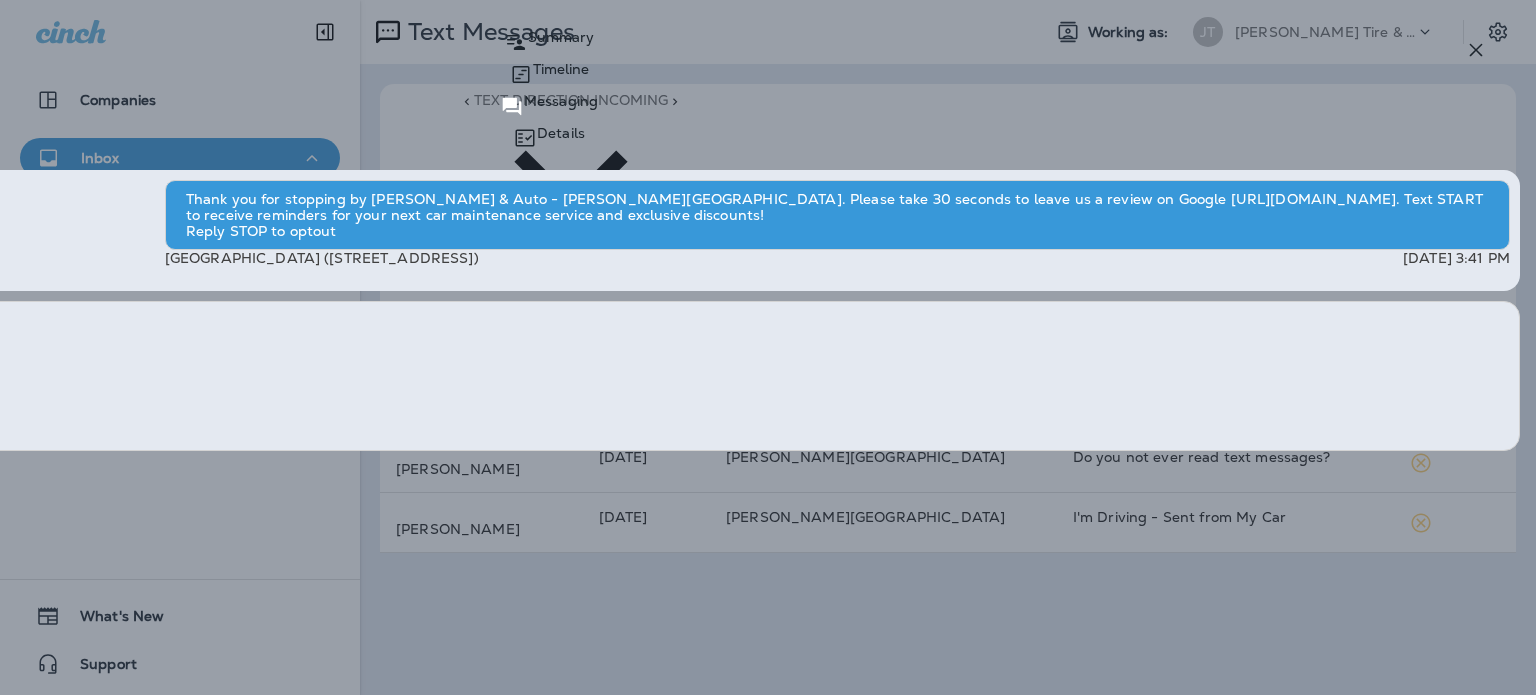 drag, startPoint x: 1255, startPoint y: 61, endPoint x: 1238, endPoint y: 81, distance: 26.24881 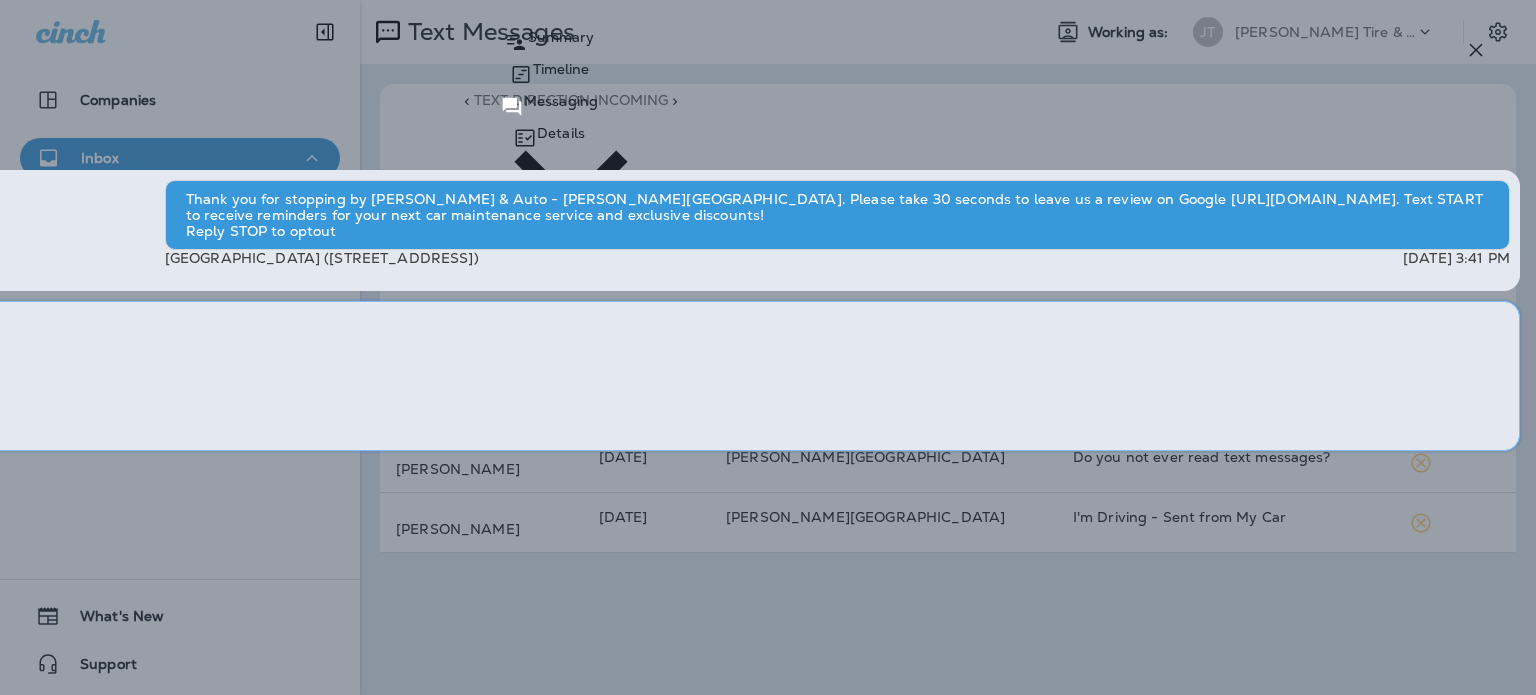 drag, startPoint x: 967, startPoint y: 464, endPoint x: 914, endPoint y: 470, distance: 53.338543 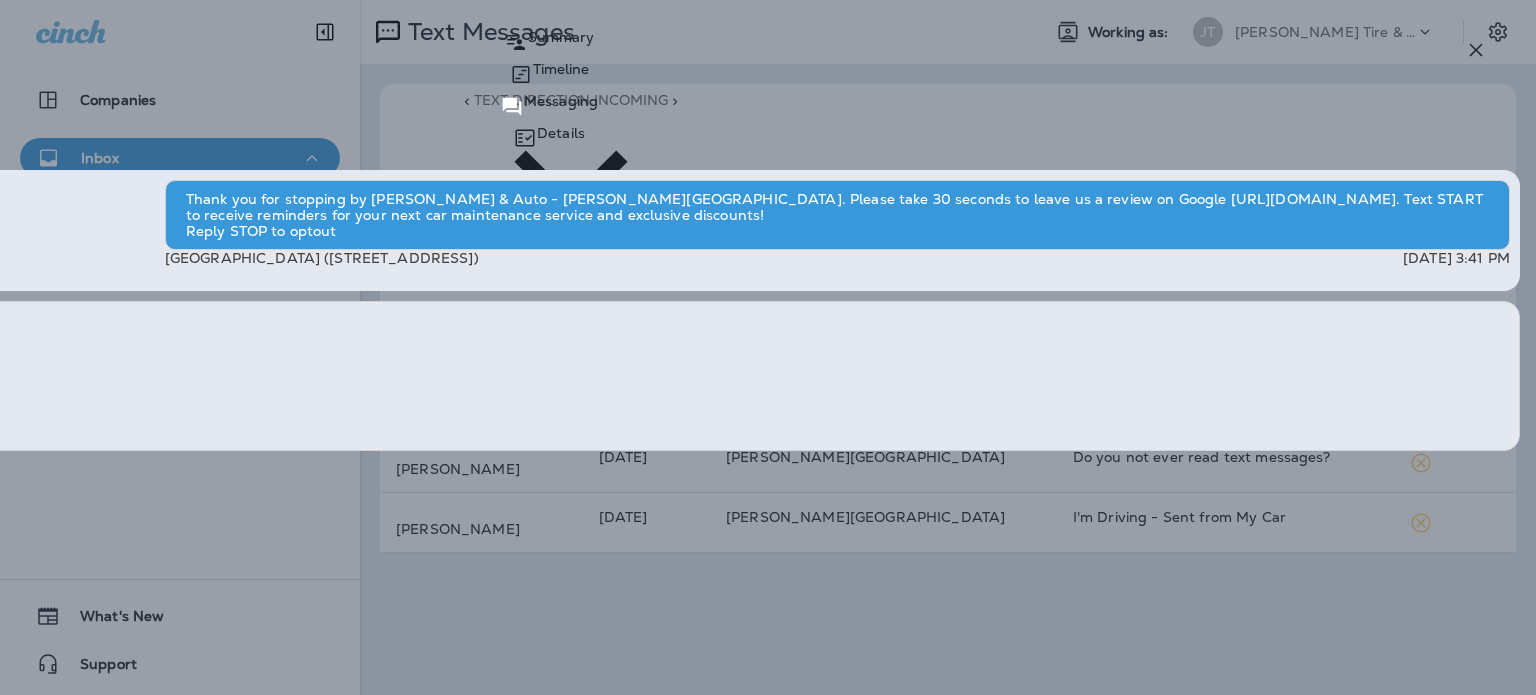 click 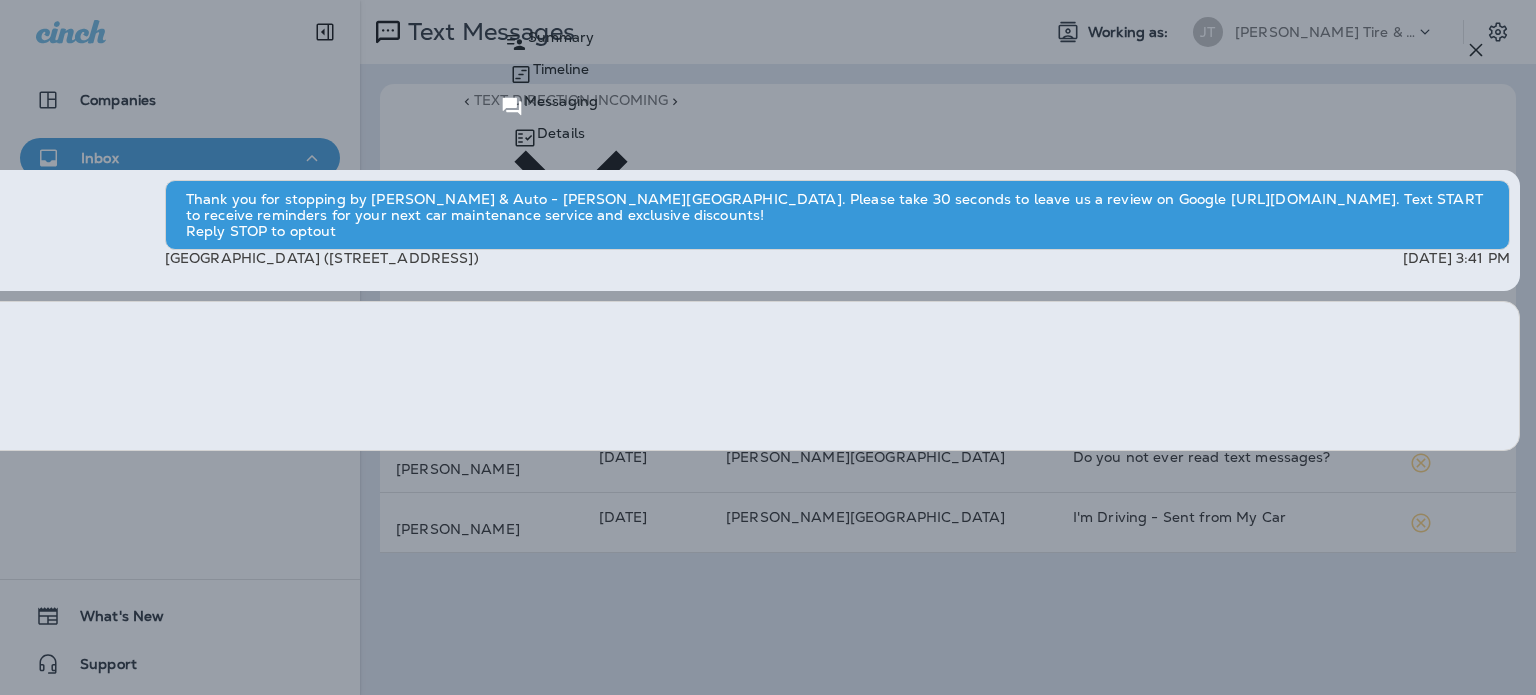scroll, scrollTop: 0, scrollLeft: 0, axis: both 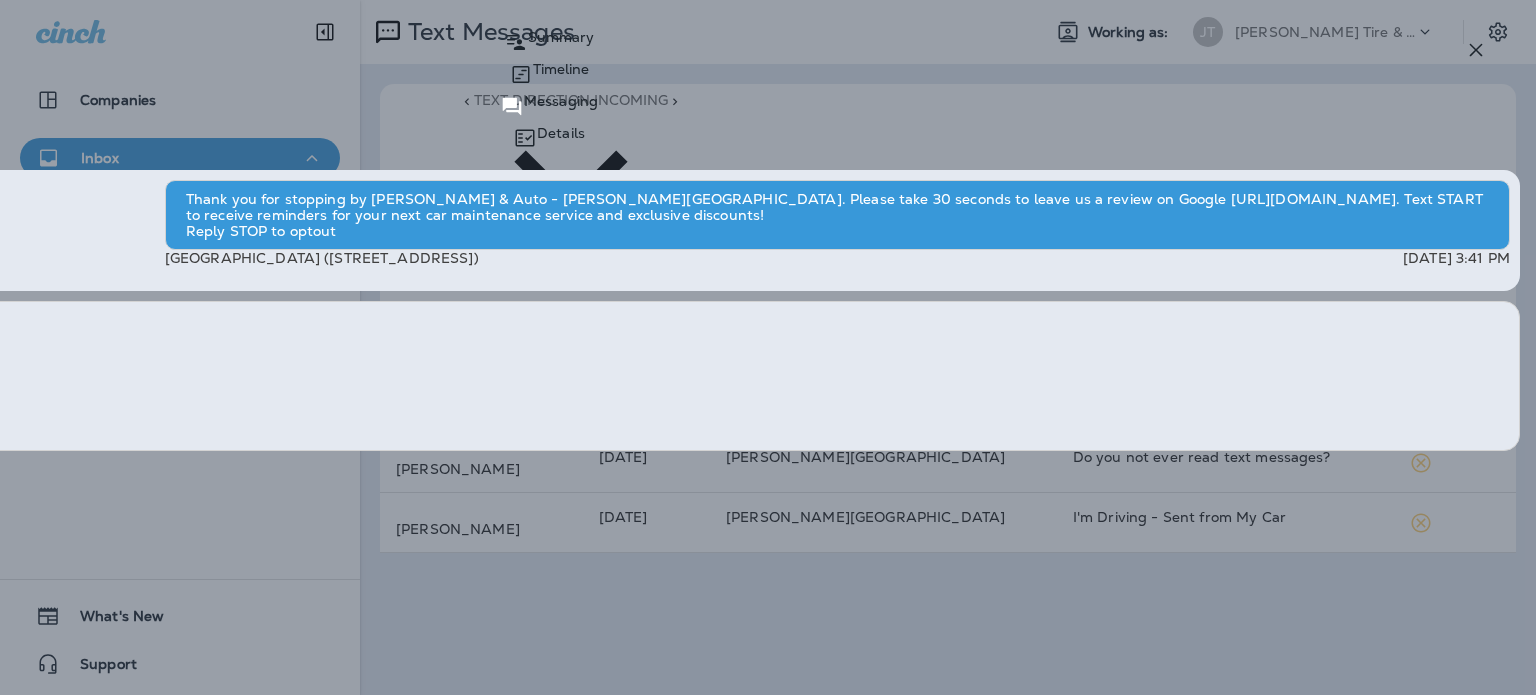 click 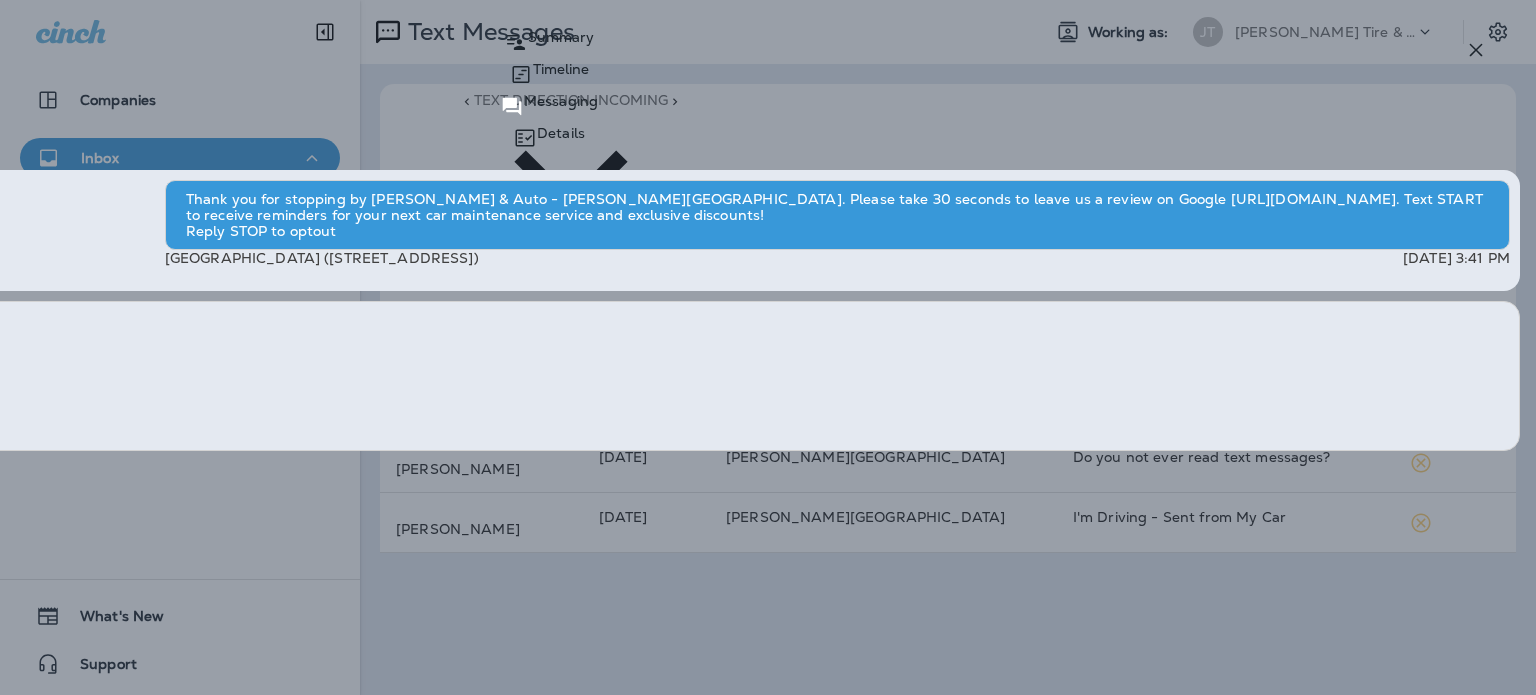 scroll, scrollTop: 0, scrollLeft: 0, axis: both 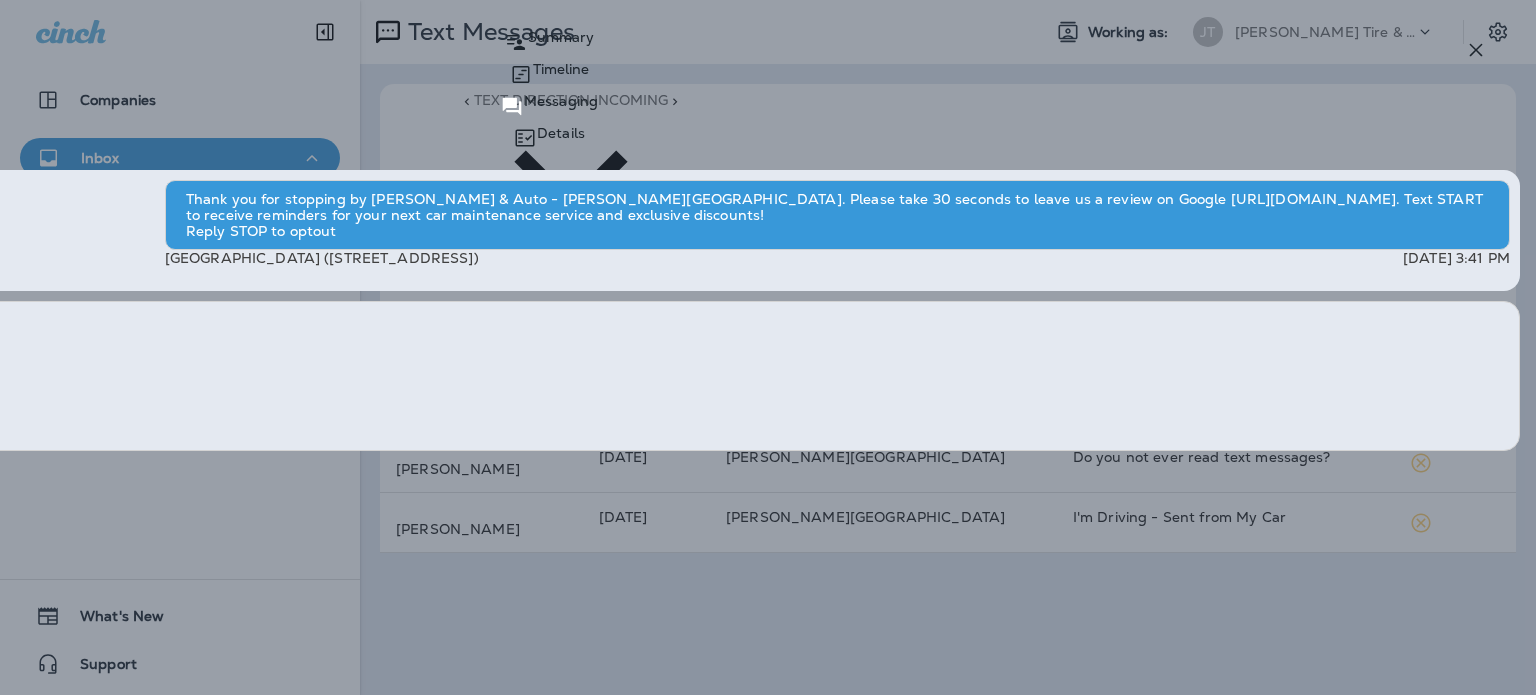 type on "*" 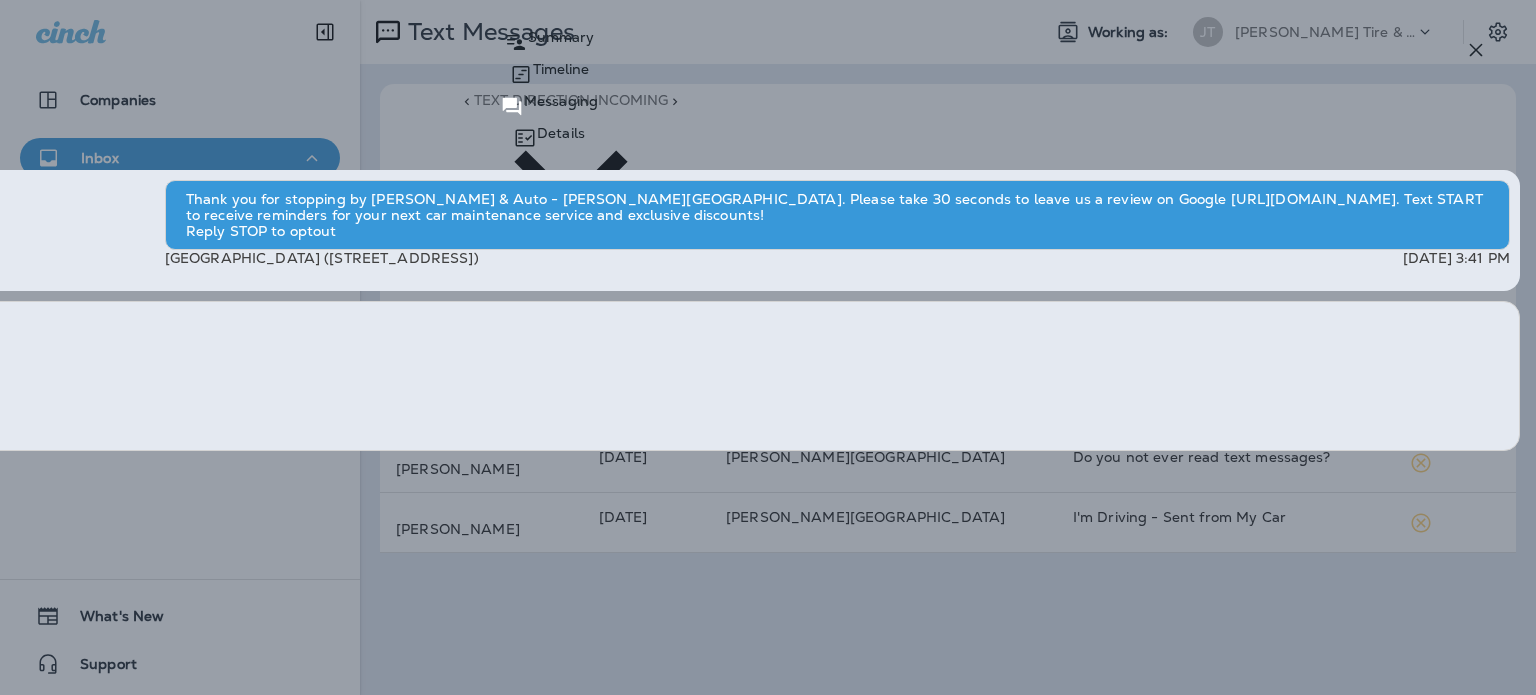 click 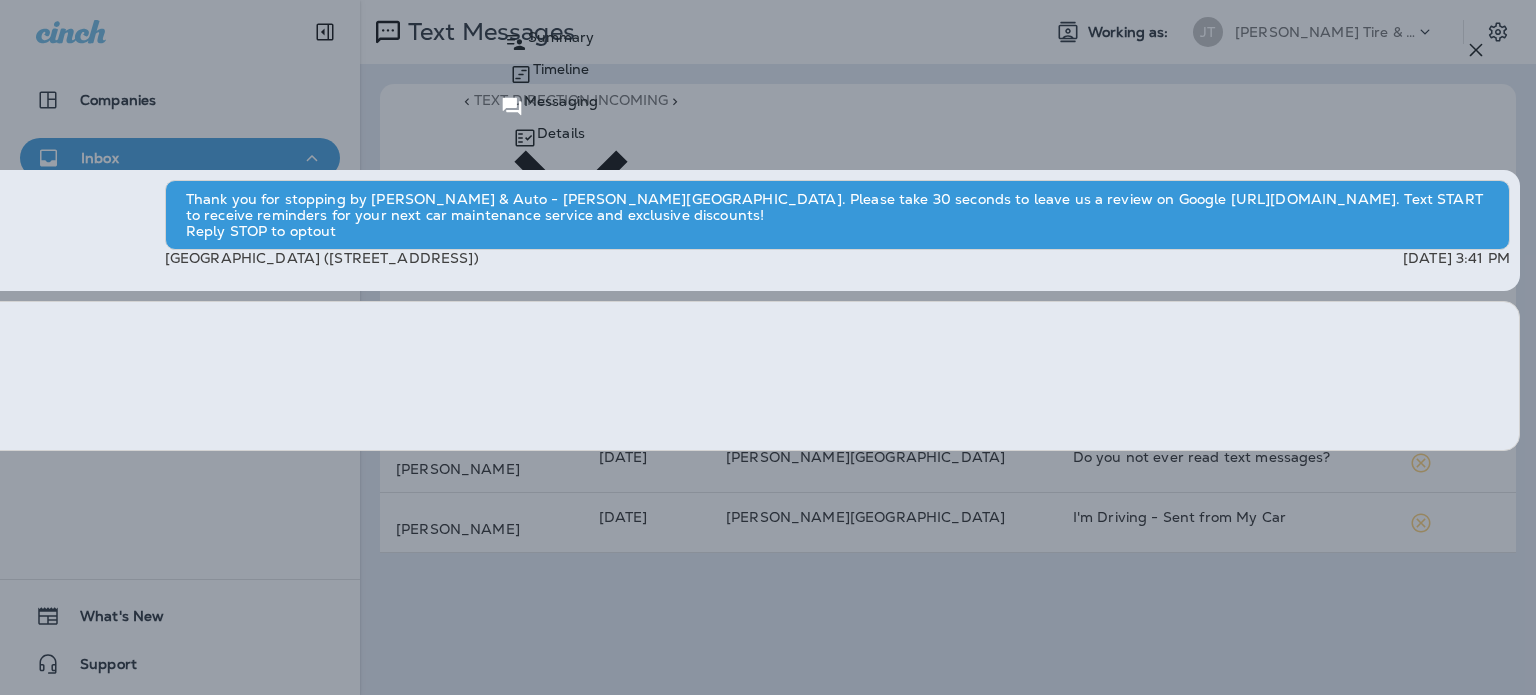 click 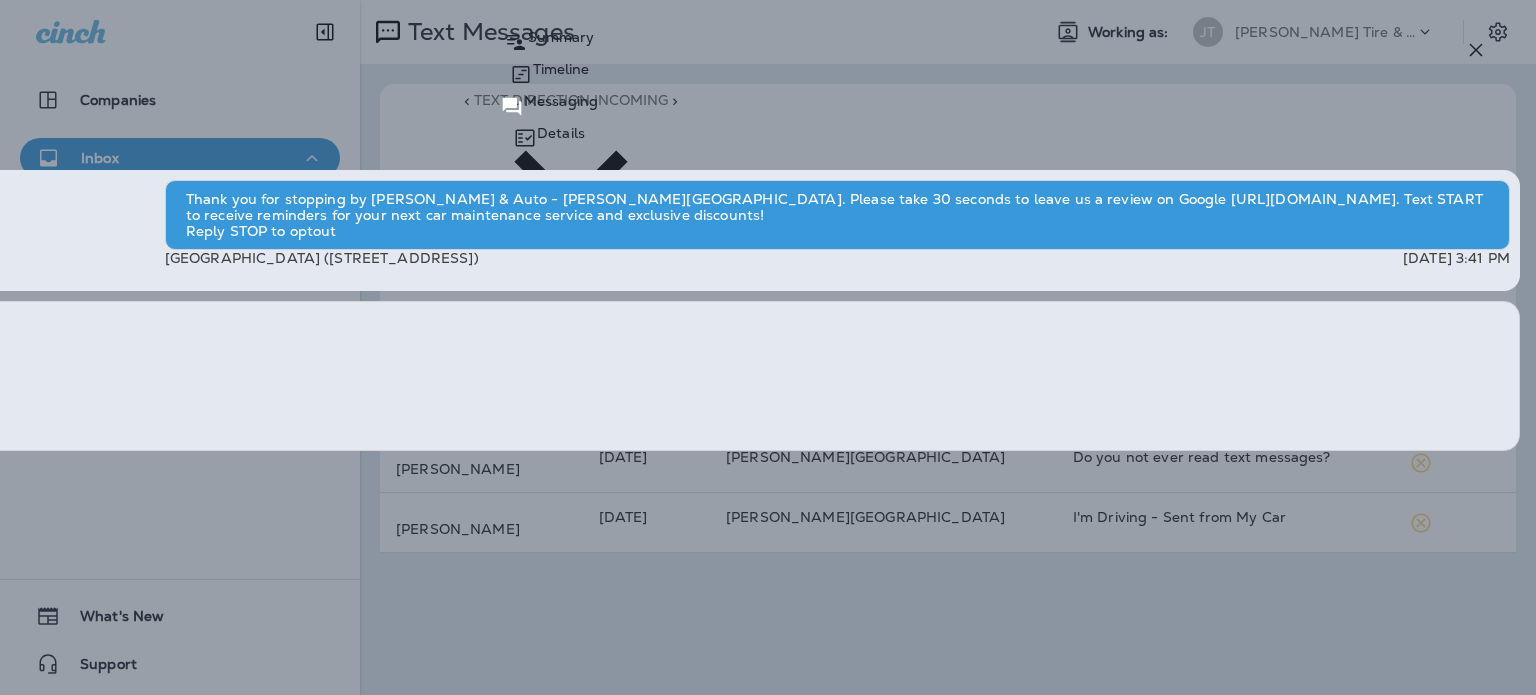 drag, startPoint x: 1284, startPoint y: 67, endPoint x: 1267, endPoint y: 57, distance: 19.723083 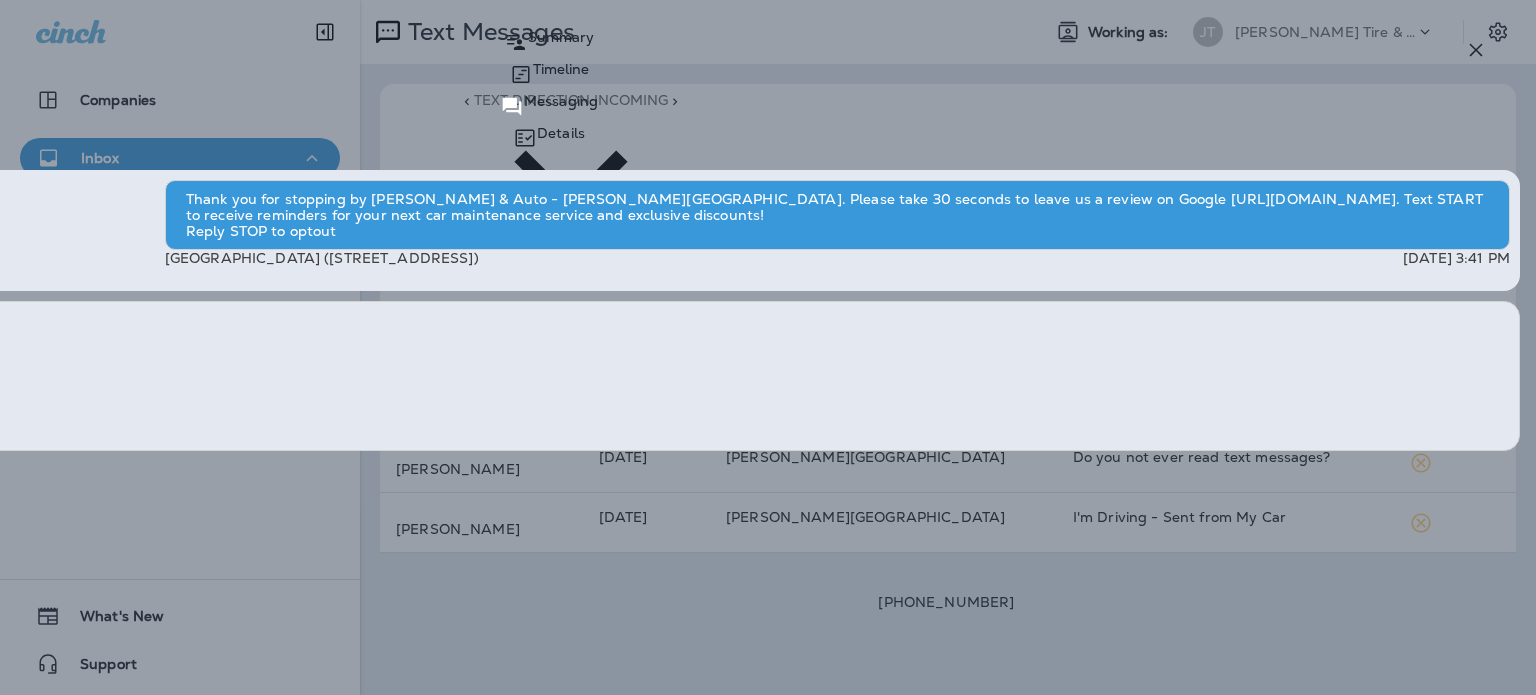 click 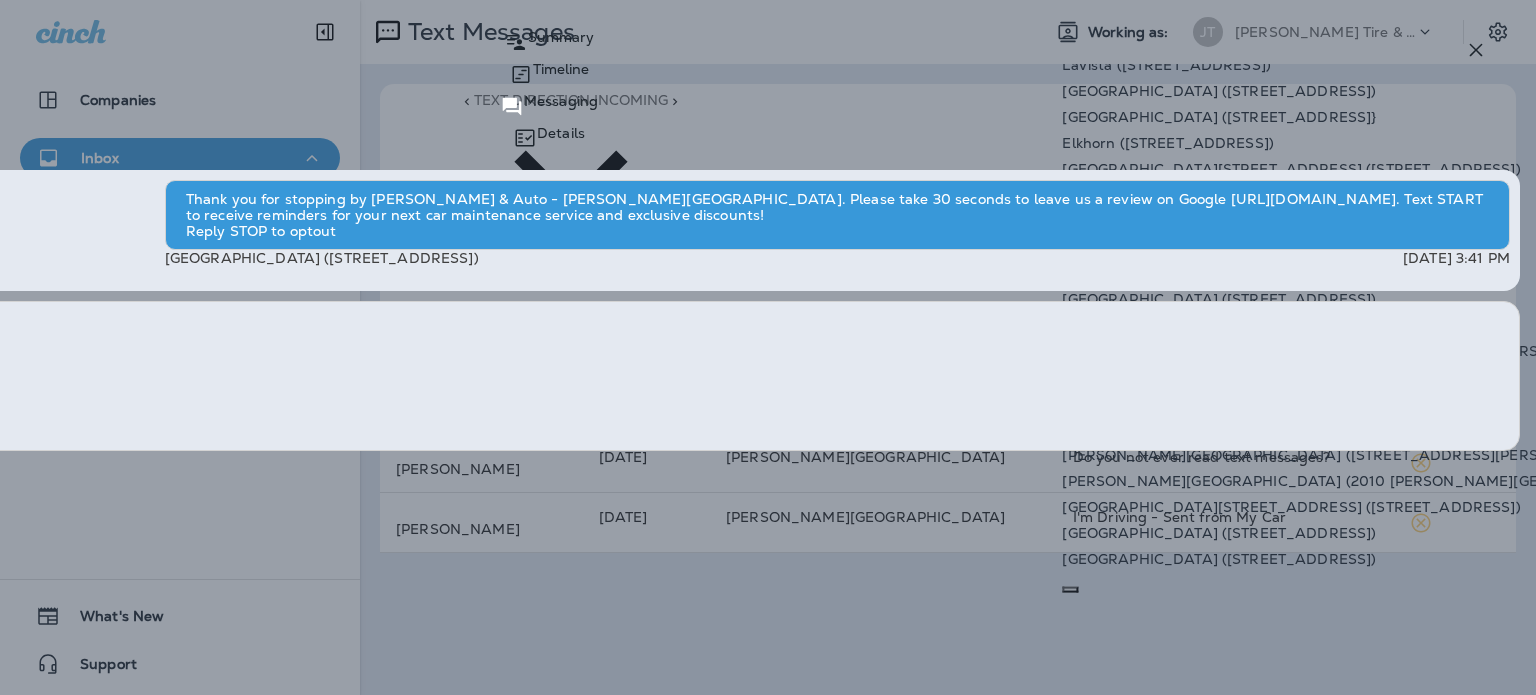 scroll, scrollTop: 848, scrollLeft: 0, axis: vertical 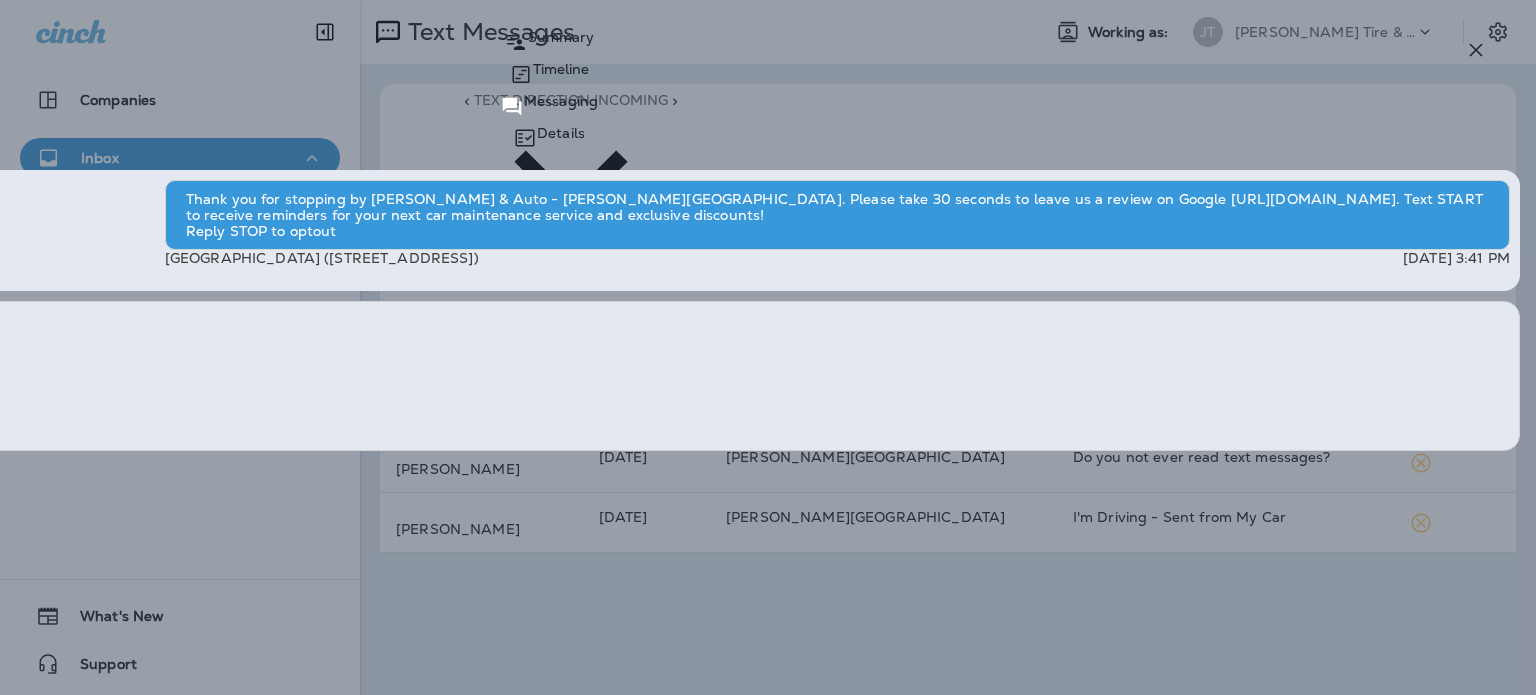 click on "Okay" at bounding box center (87, 139) 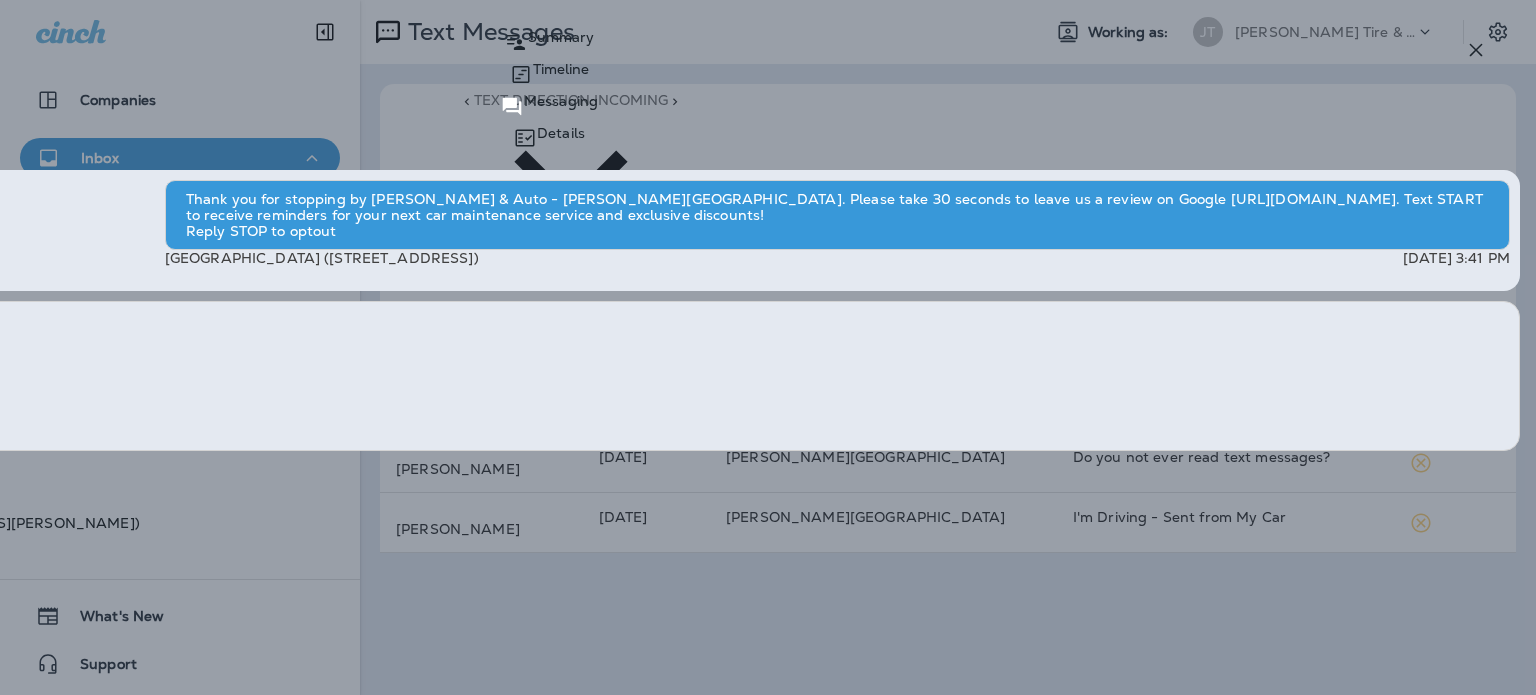 click 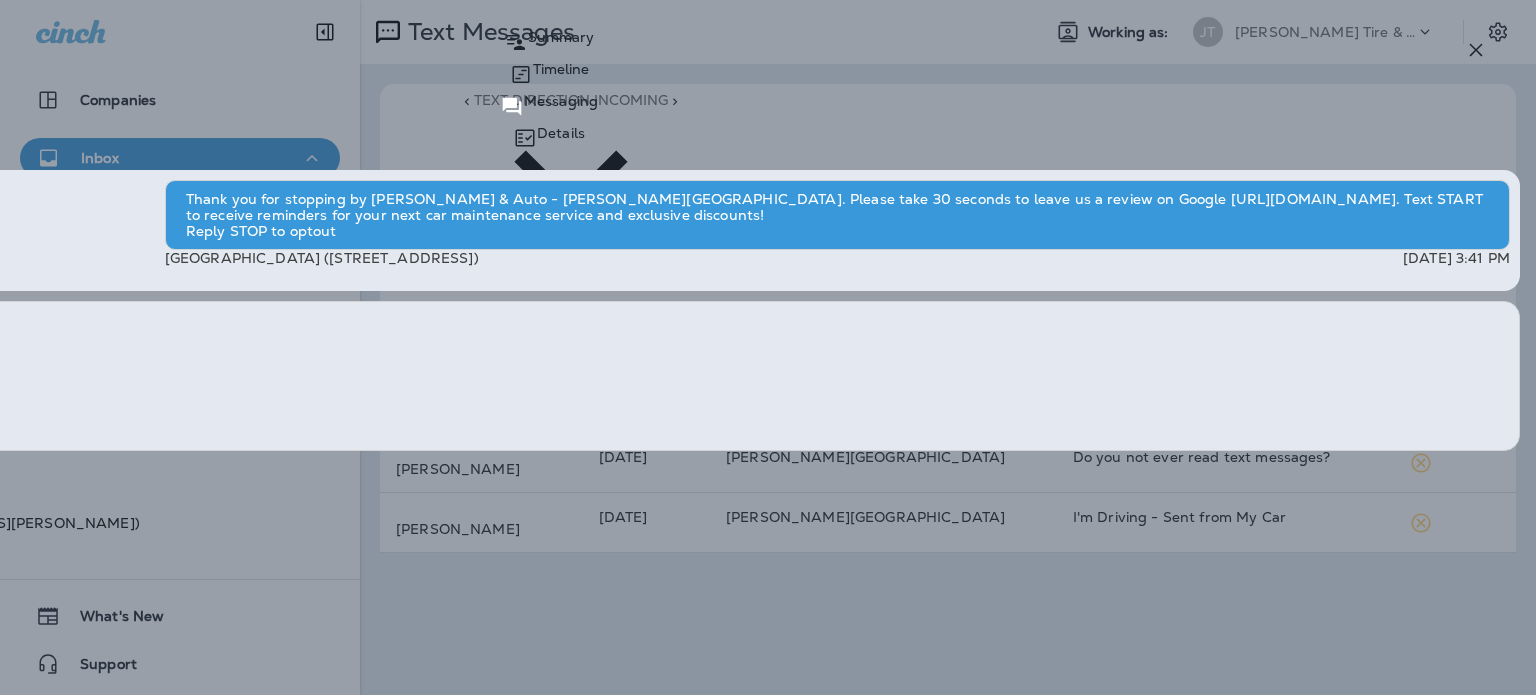 scroll, scrollTop: 0, scrollLeft: 0, axis: both 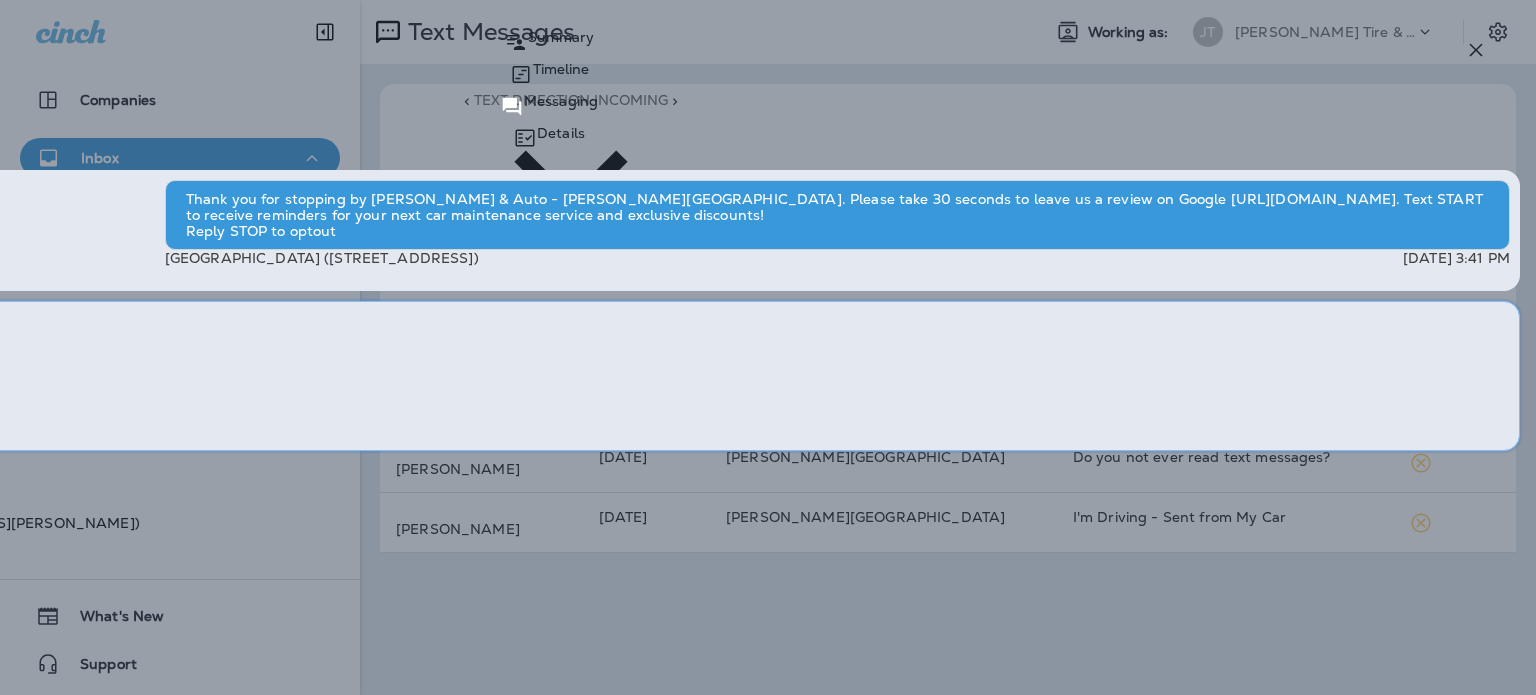 click at bounding box center (549, 376) 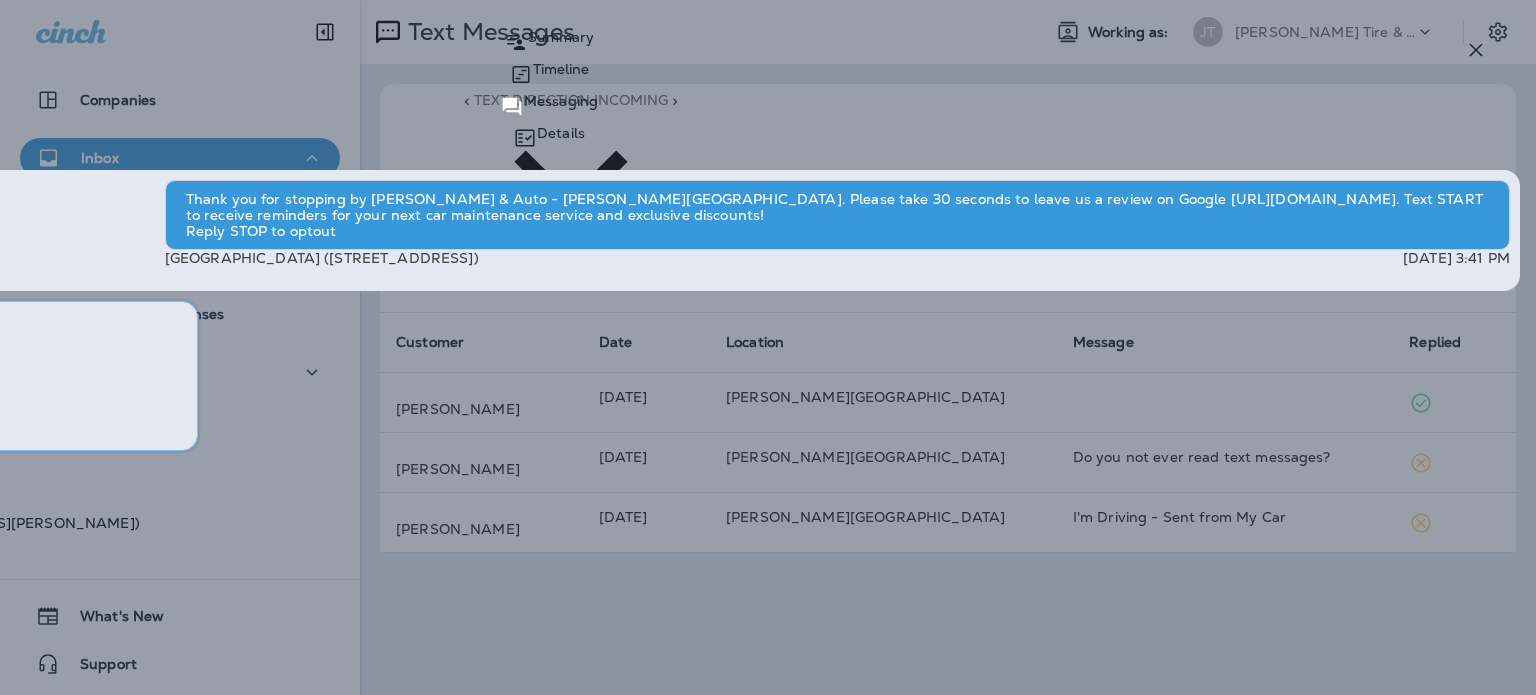 type on "**********" 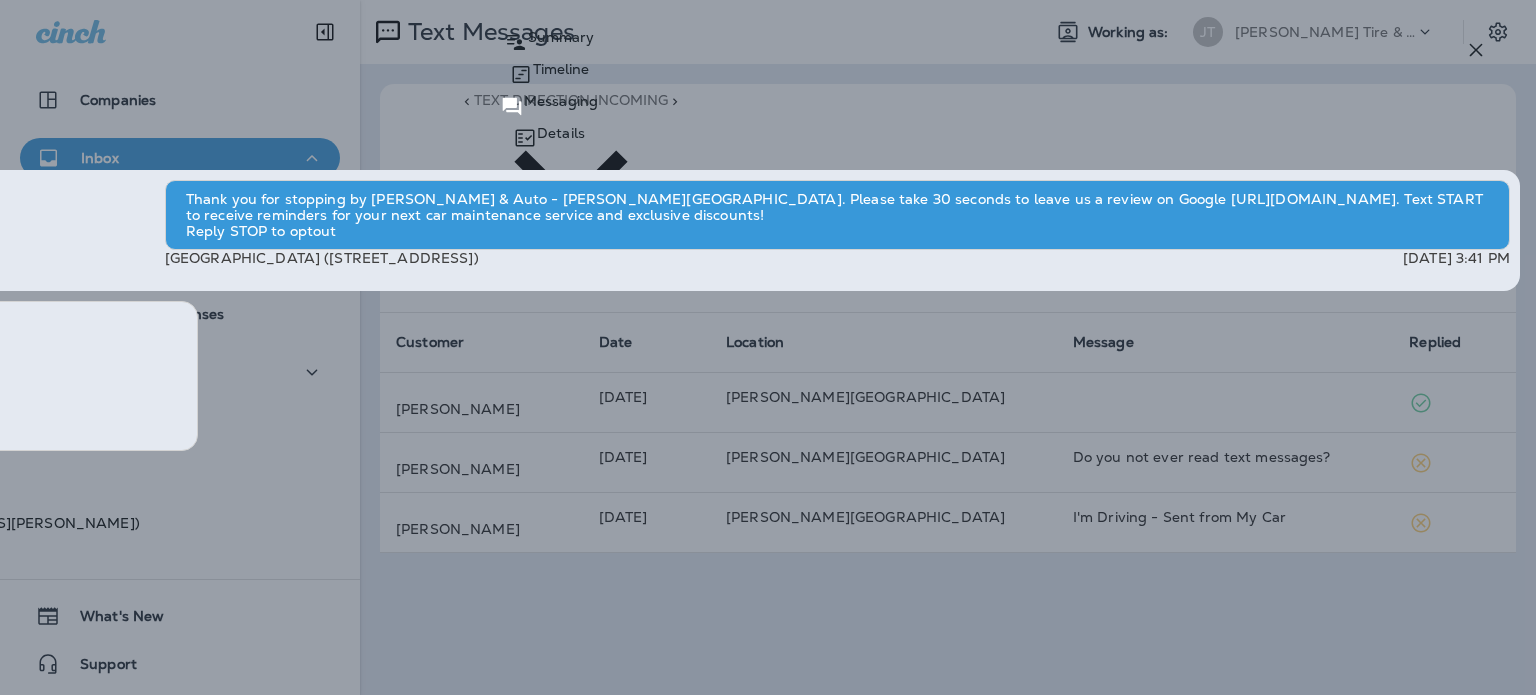 click on "Send" at bounding box center (-397, 572) 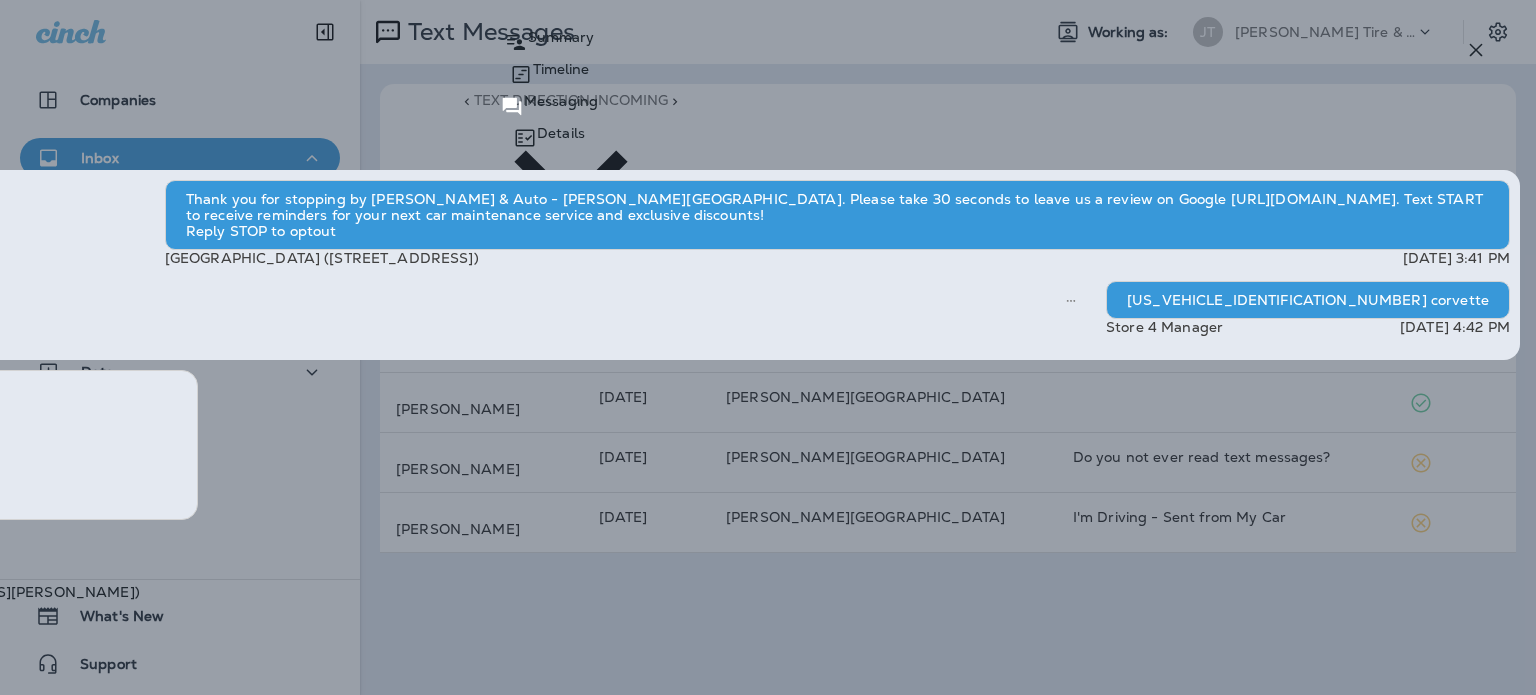 click 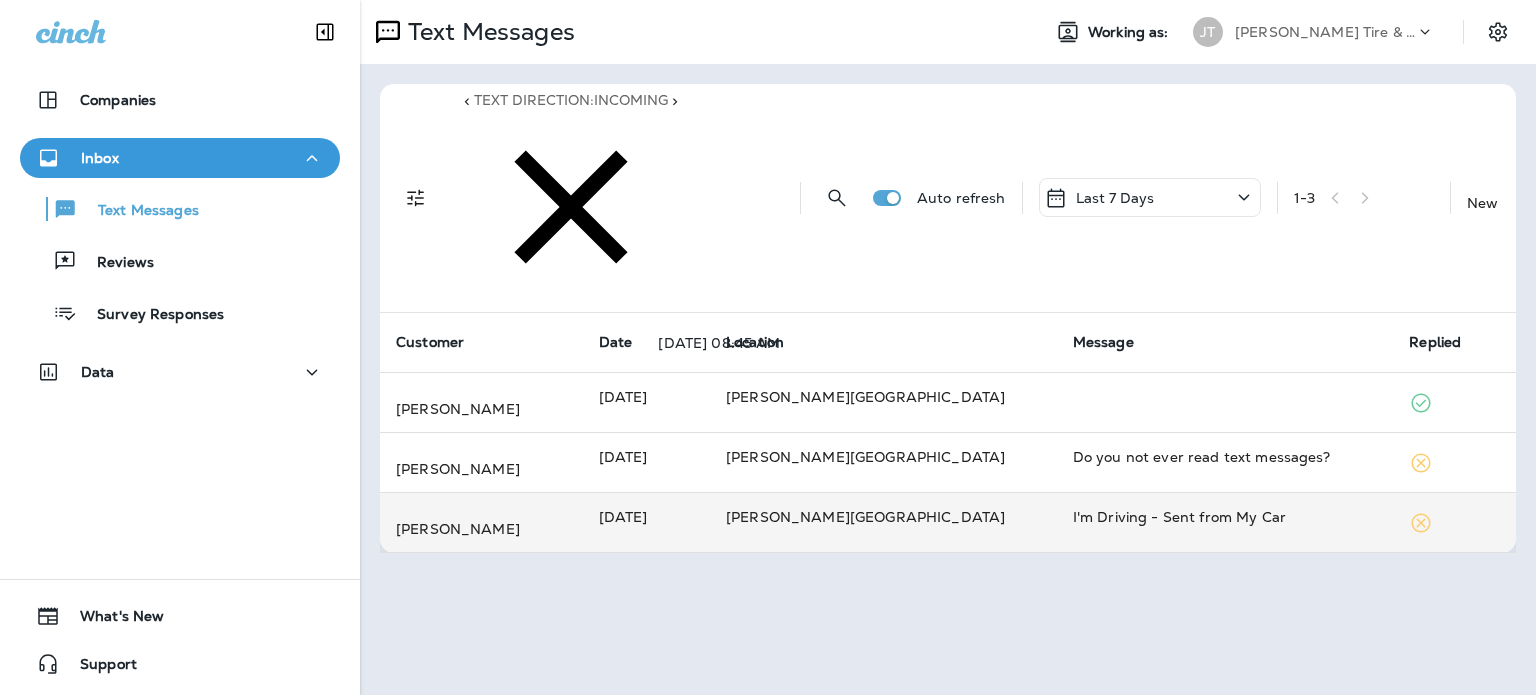 click on "[DATE]" at bounding box center (647, 517) 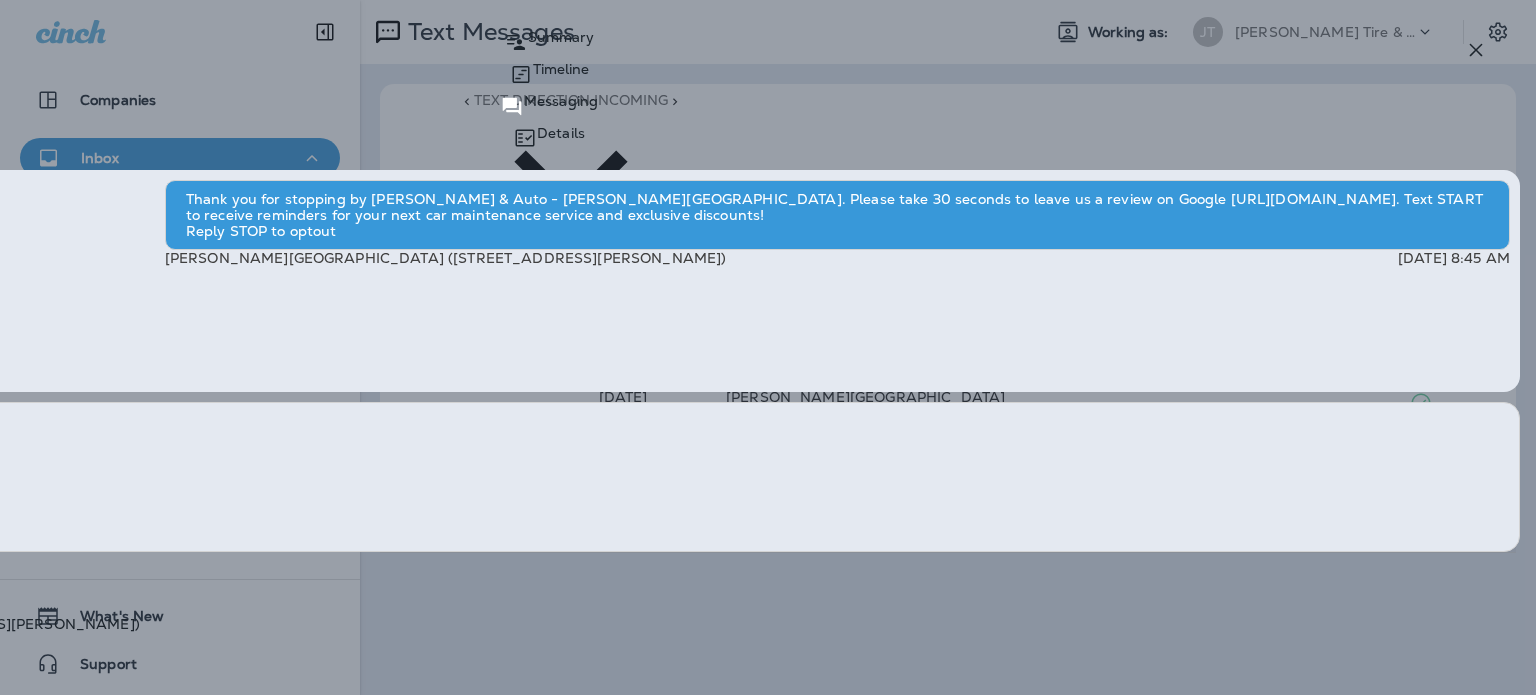 scroll, scrollTop: -76, scrollLeft: 0, axis: vertical 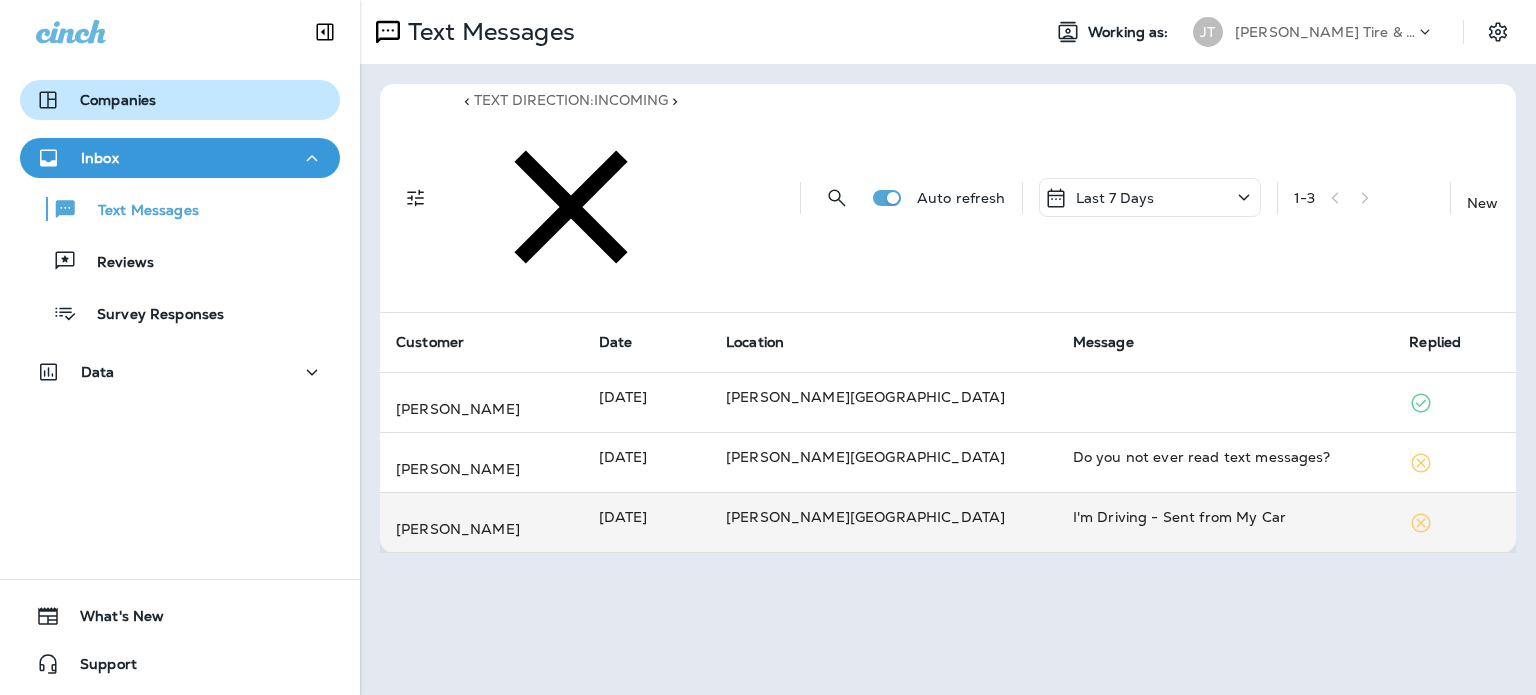 click on "Companies" at bounding box center (118, 100) 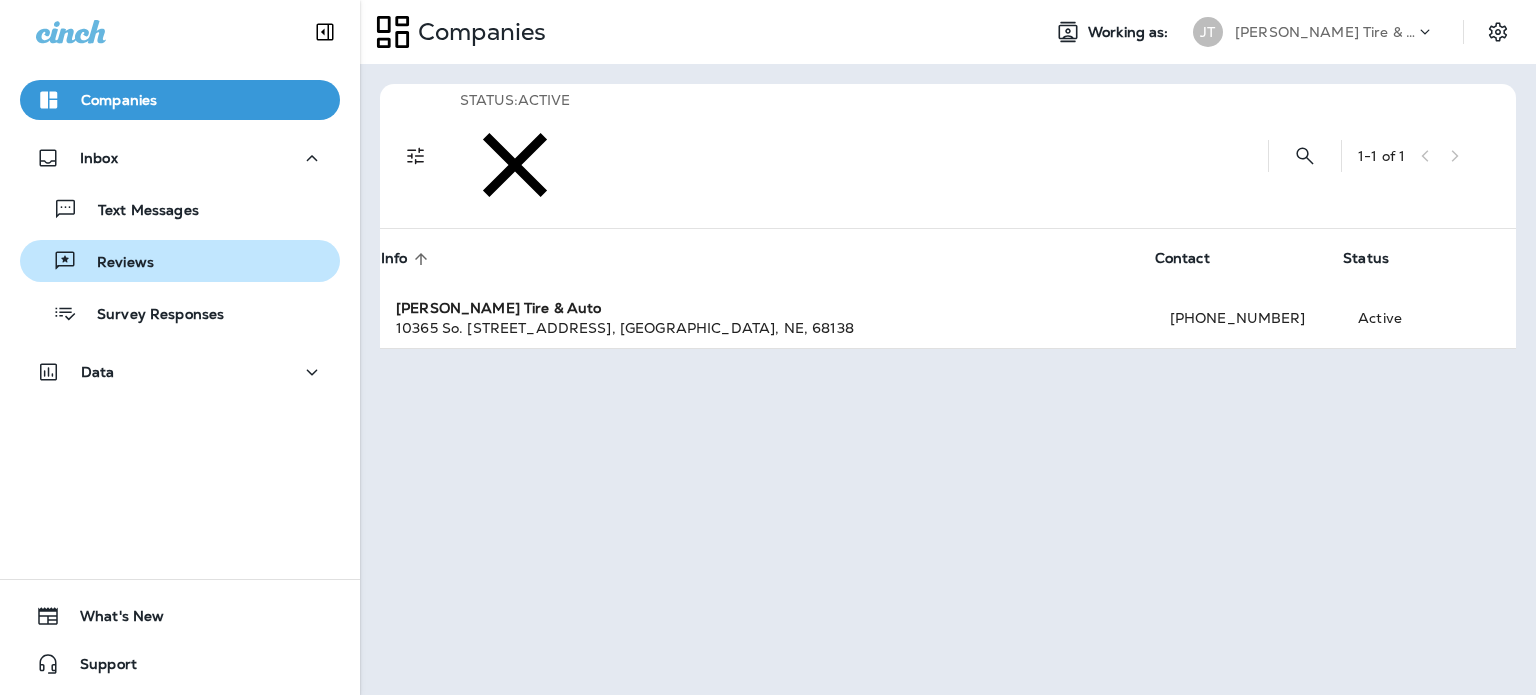 click on "Reviews" at bounding box center [115, 263] 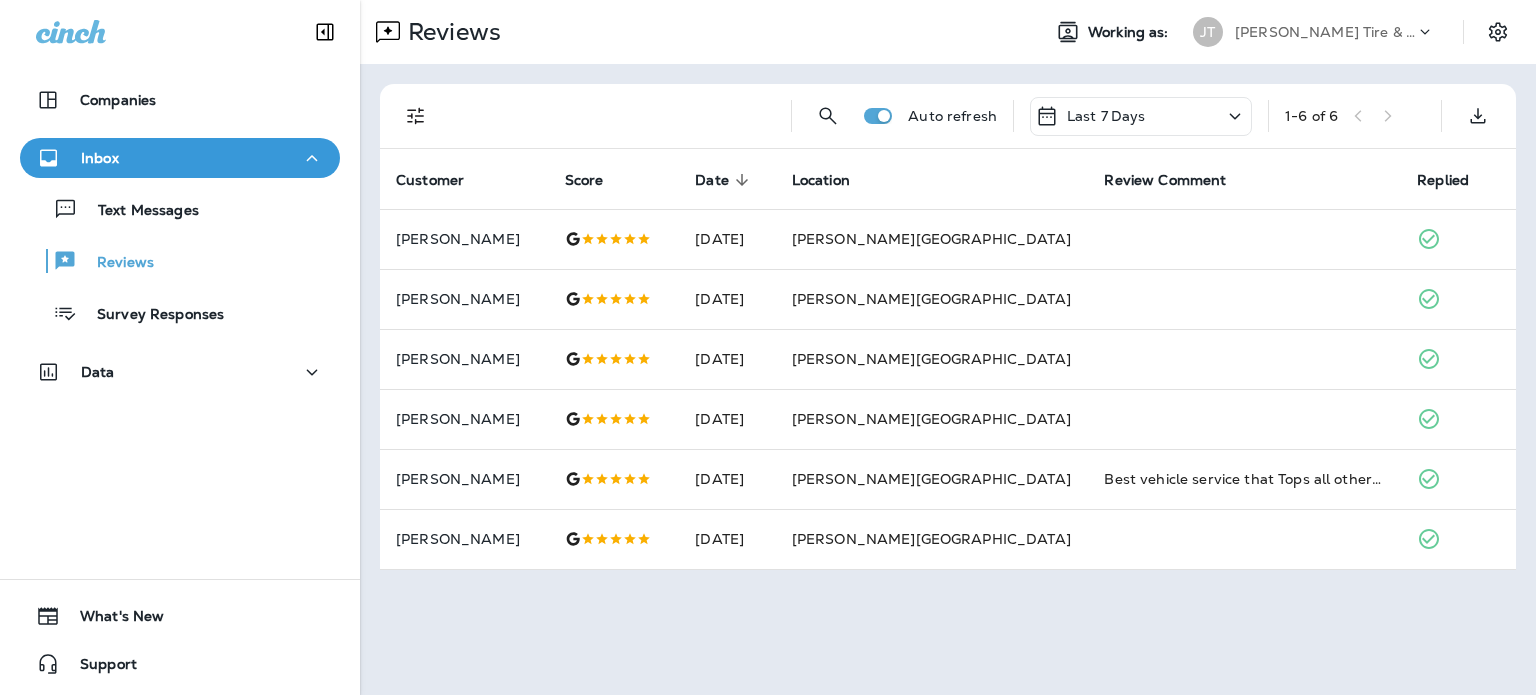click at bounding box center (180, 30) 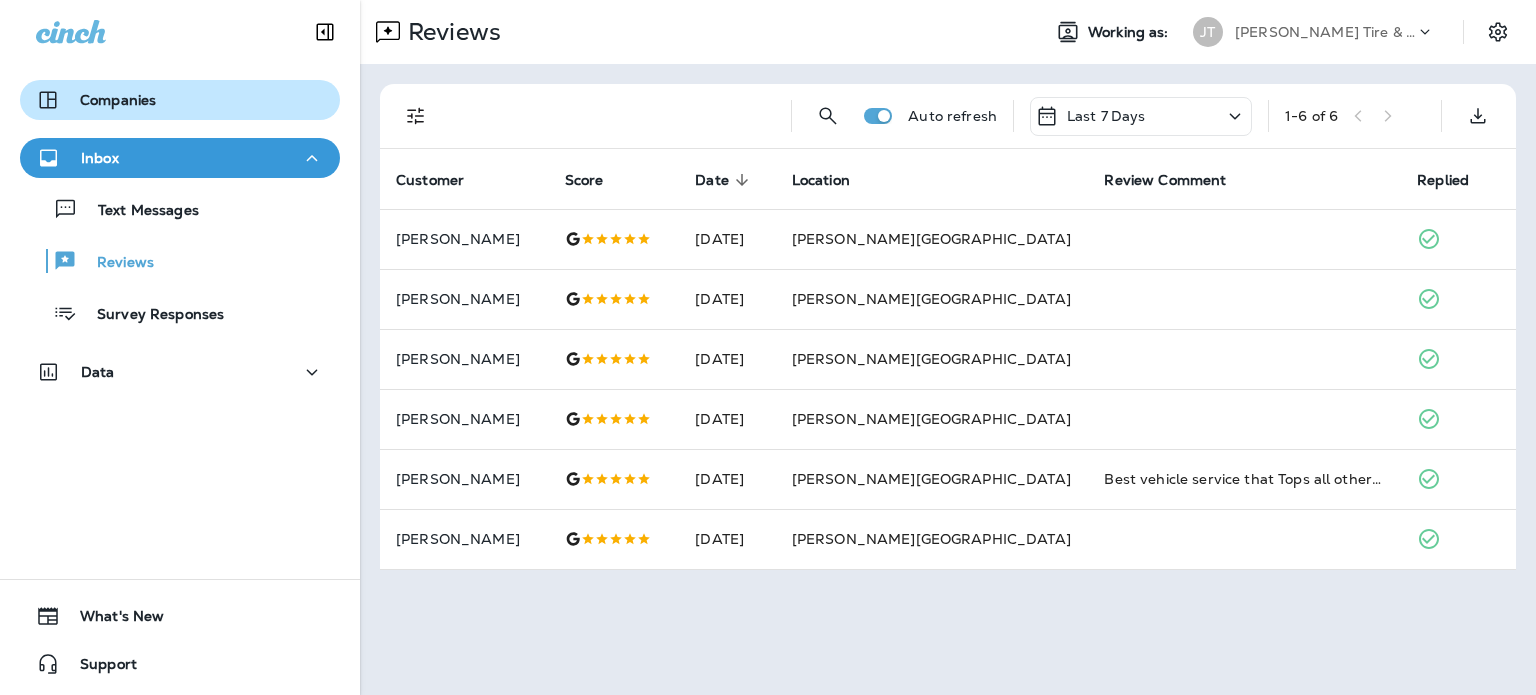 click on "Companies" at bounding box center [118, 100] 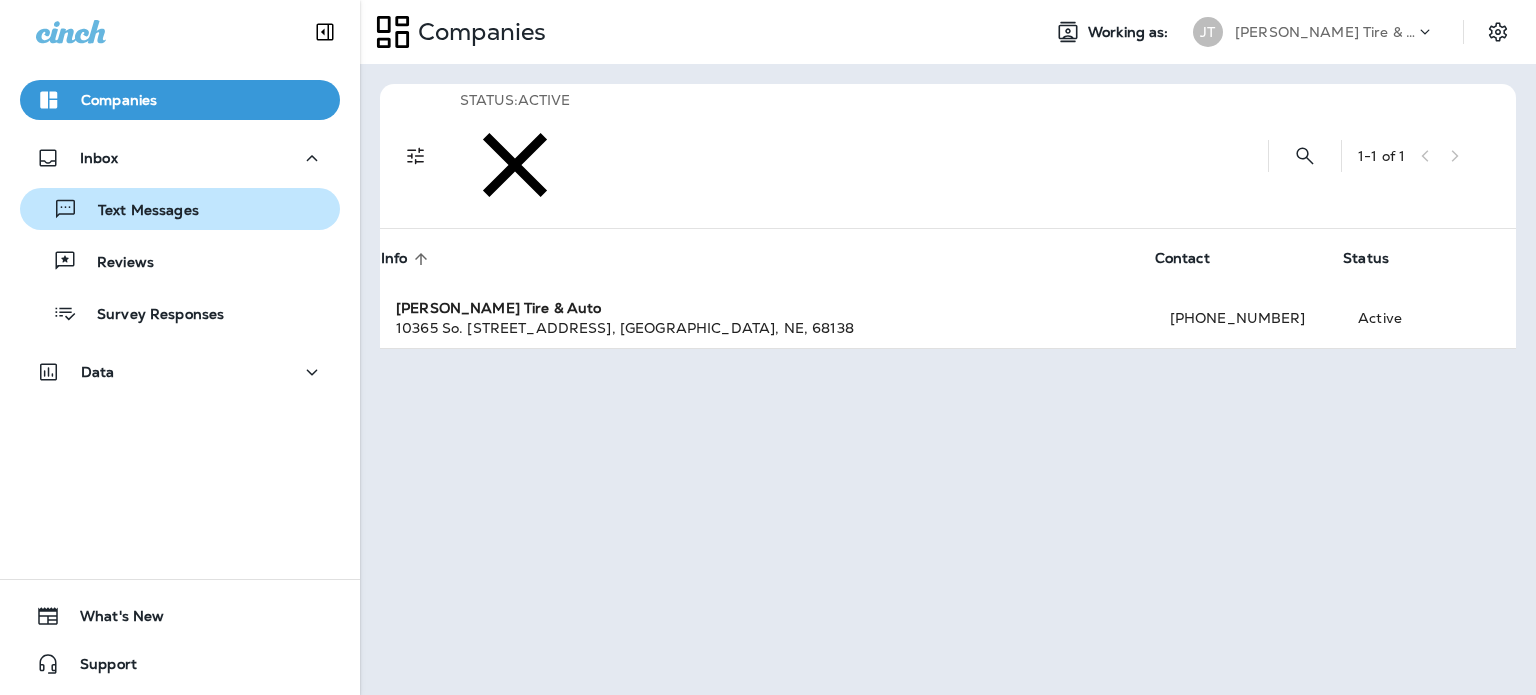 click on "Text Messages" at bounding box center [180, 209] 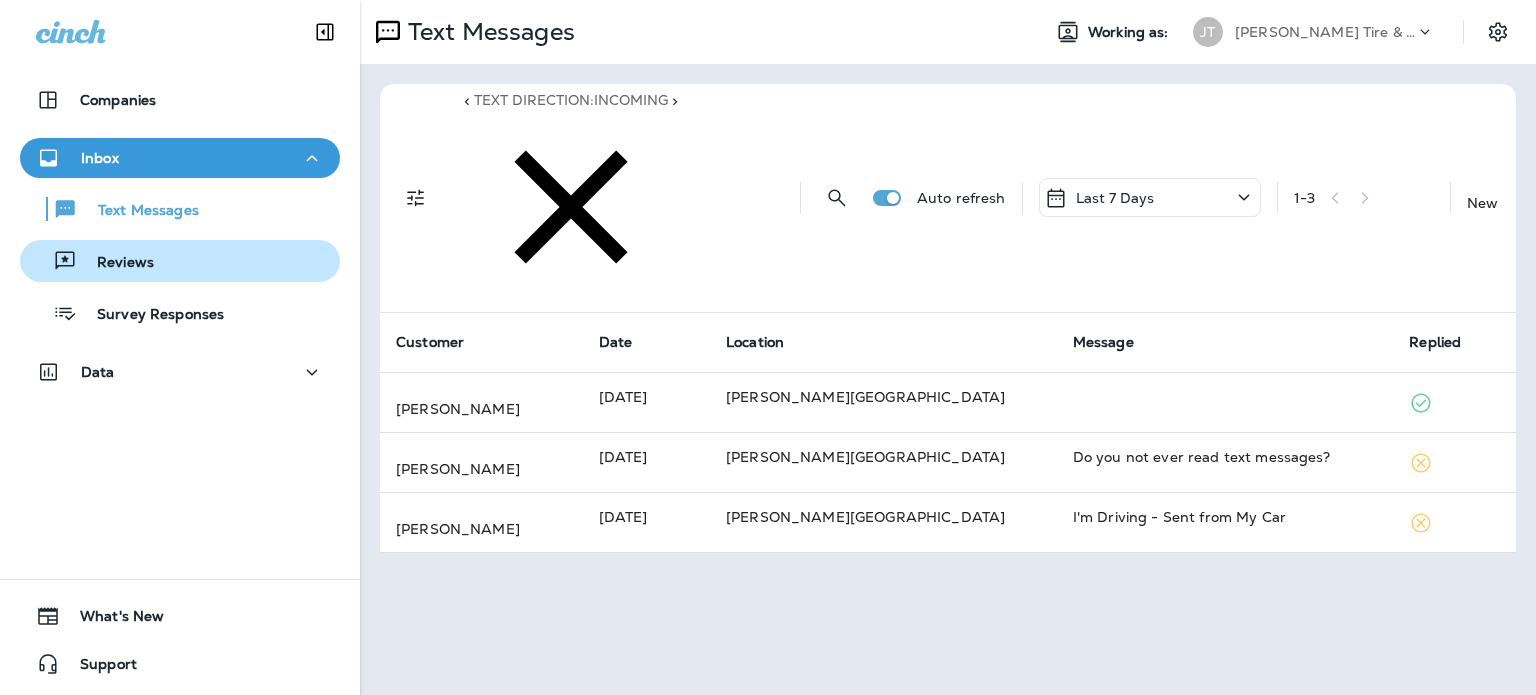 click on "Reviews" at bounding box center (180, 261) 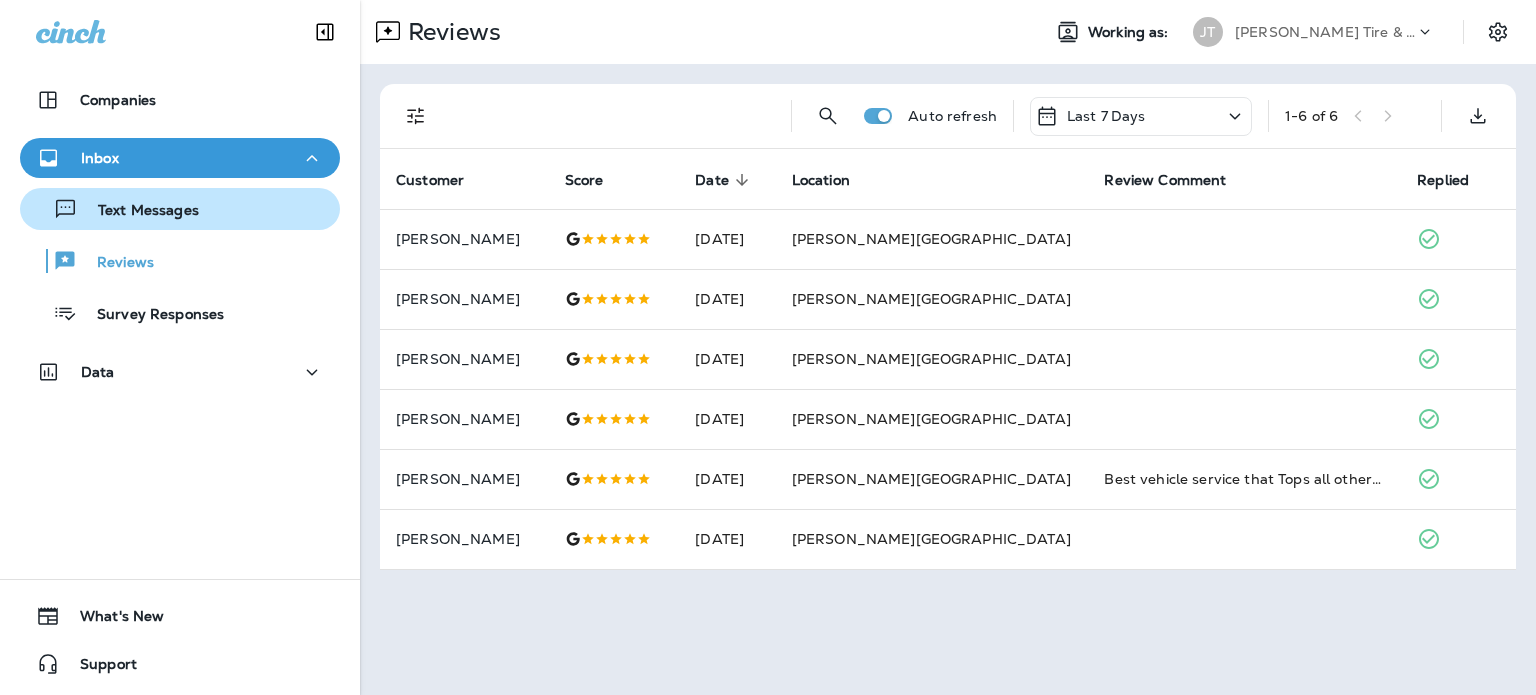 click on "Text Messages" at bounding box center [138, 211] 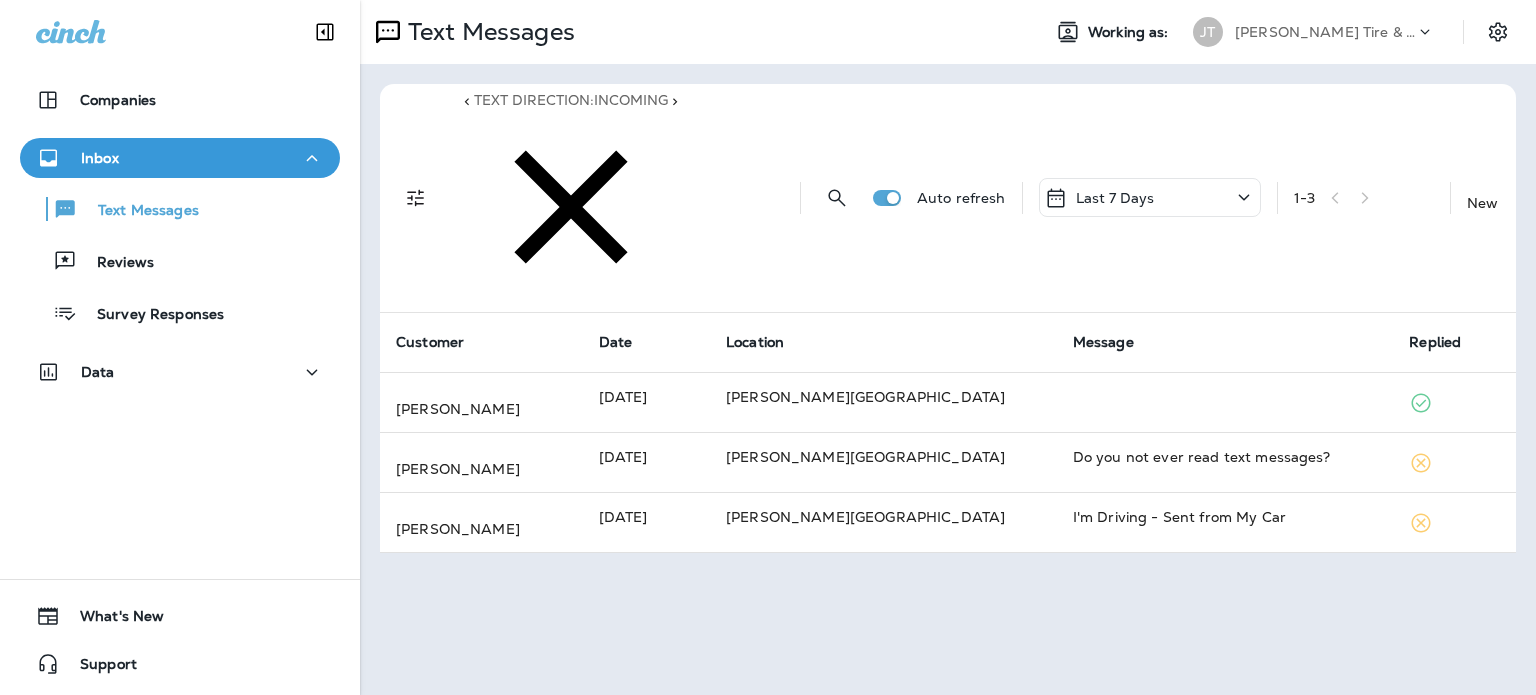 click at bounding box center [675, 198] 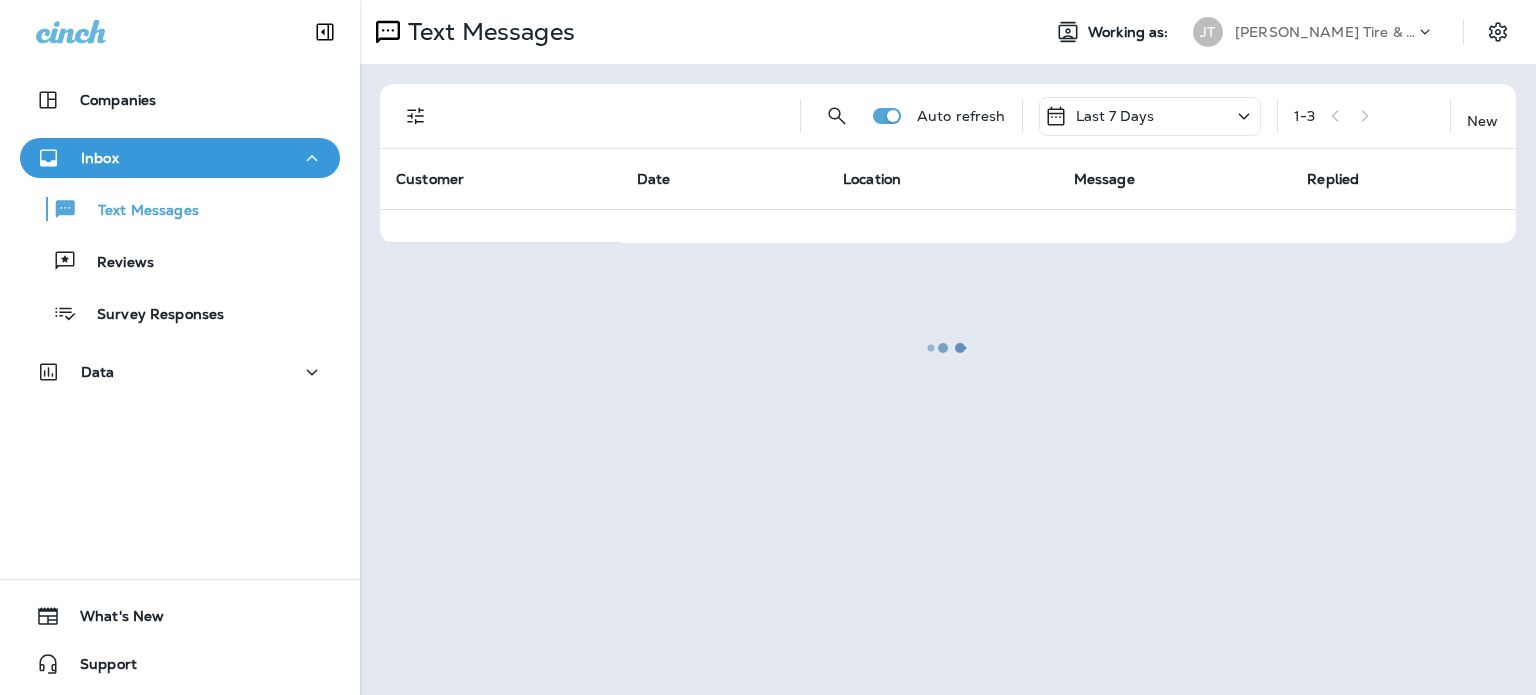 scroll, scrollTop: 0, scrollLeft: 0, axis: both 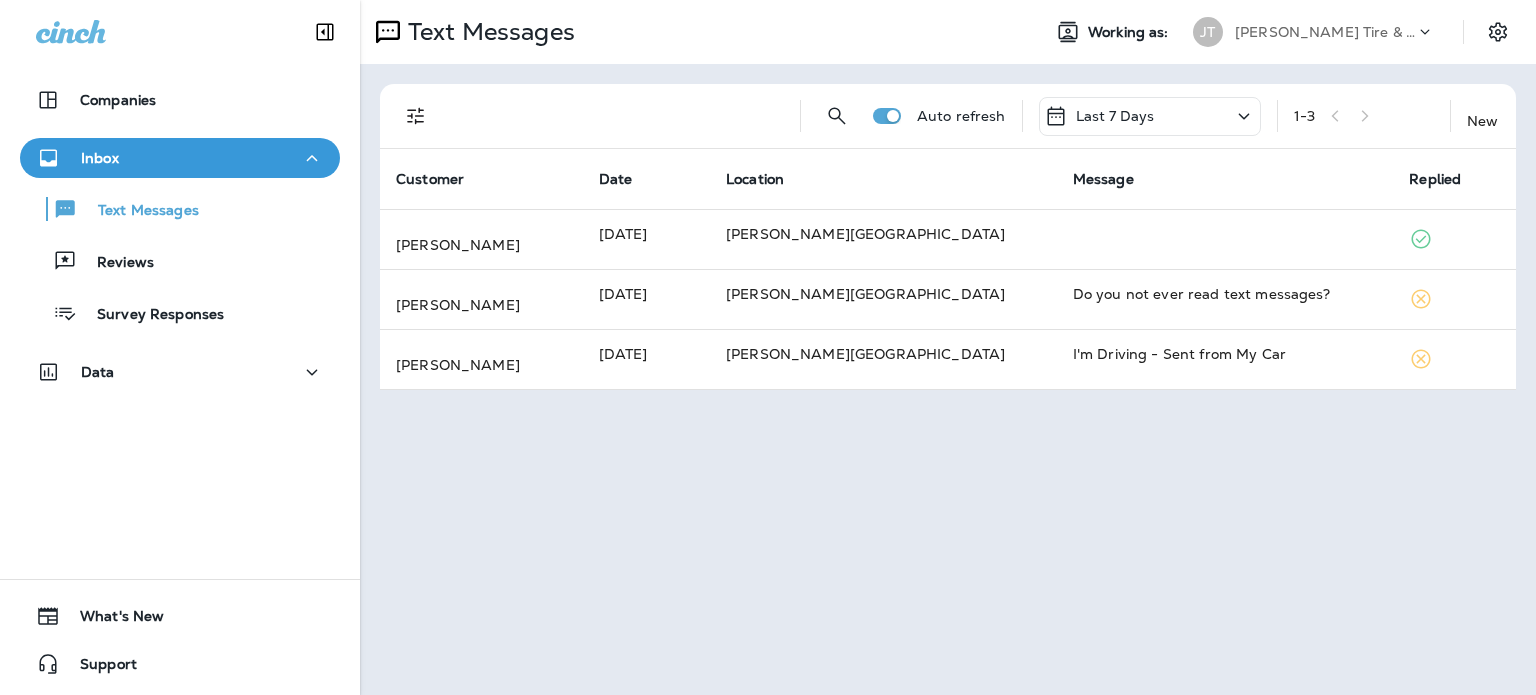 click at bounding box center [416, 116] 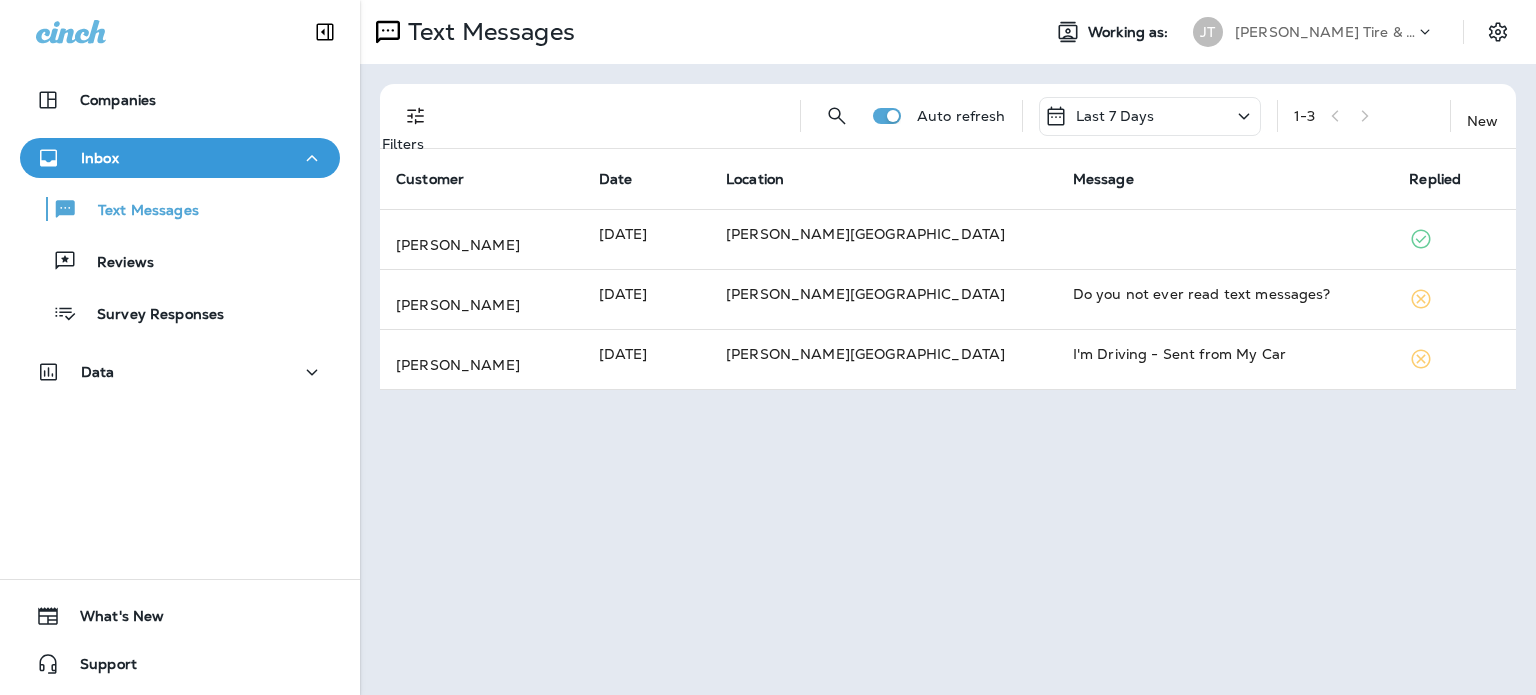 click 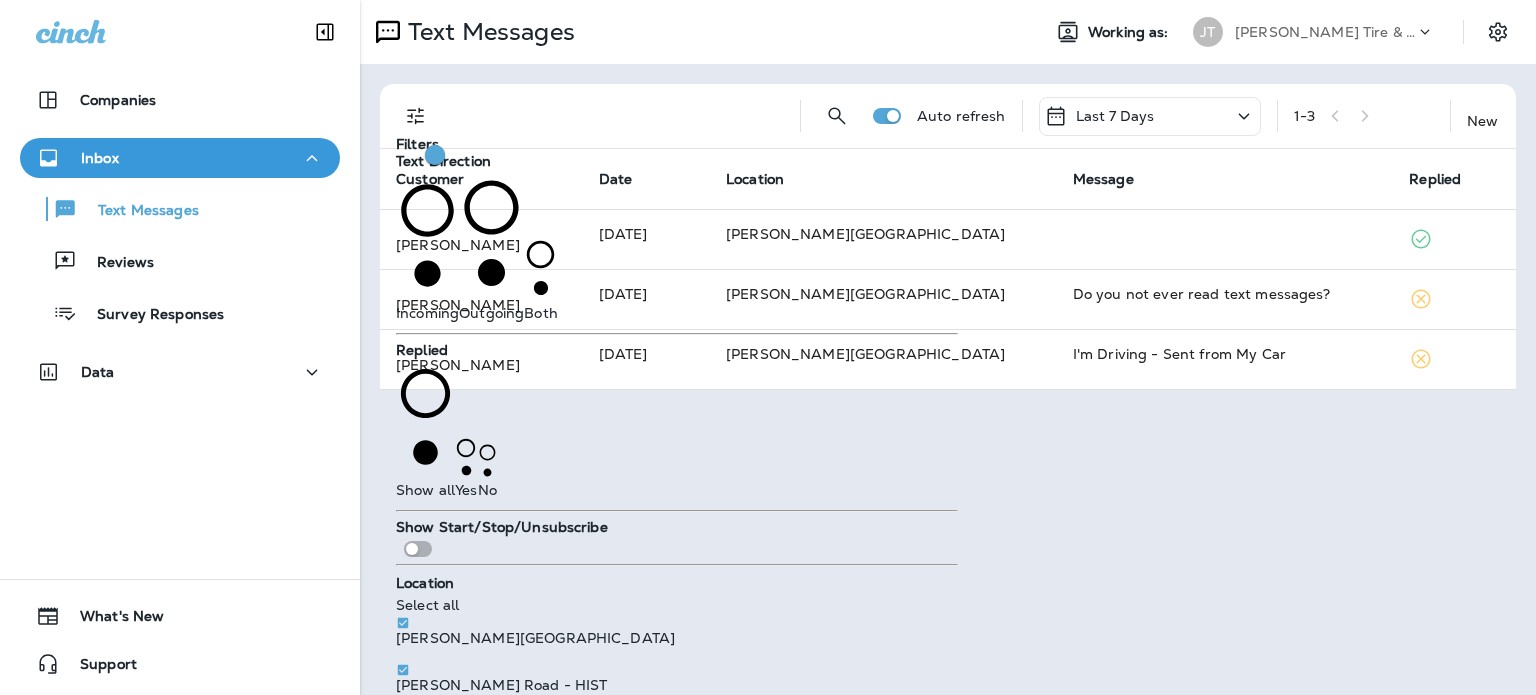 click on "Outgoing" at bounding box center (491, 313) 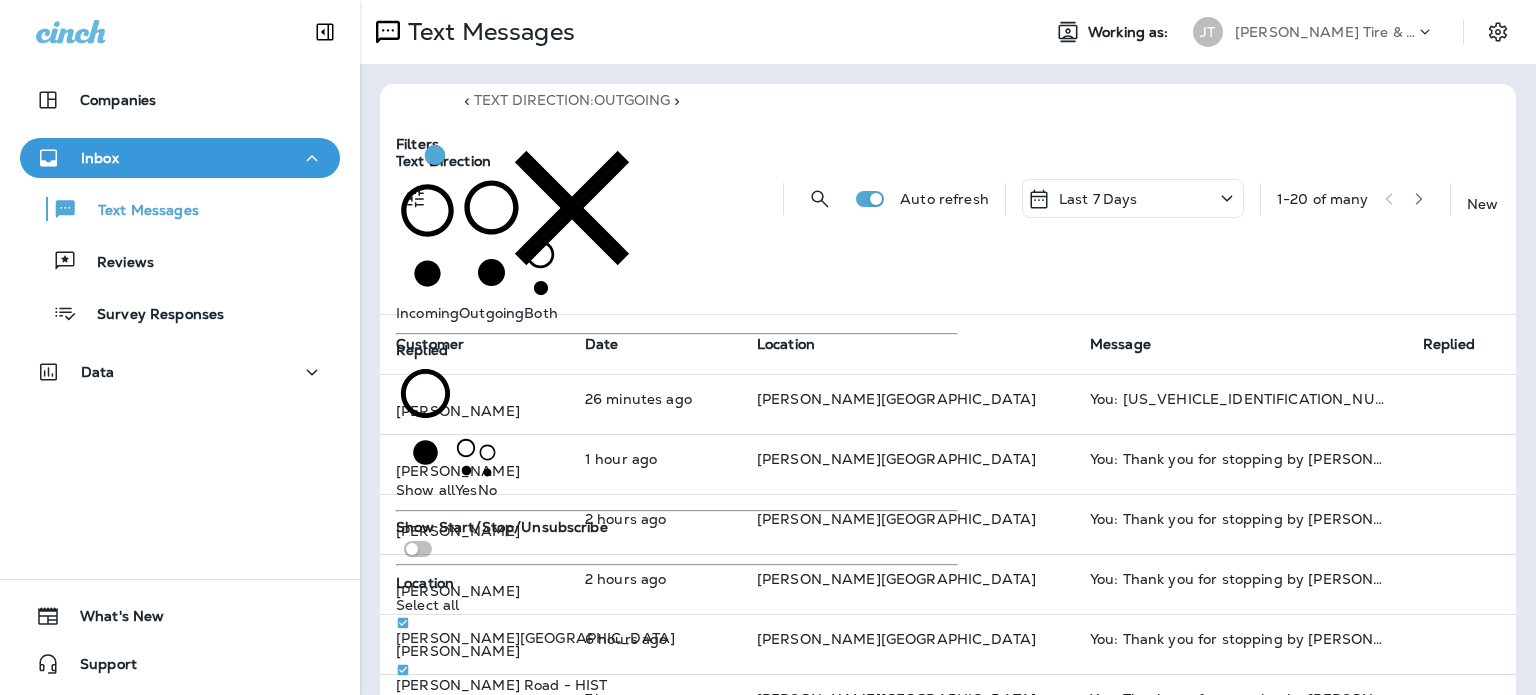 click on "Text Direction :  Outgoing   Auto refresh       Last 7 Days 1  -  20   of many New Customer Date Location Message Replied [PERSON_NAME] 26 minutes ago [PERSON_NAME][GEOGRAPHIC_DATA] You: [US_VEHICLE_IDENTIFICATION_NUMBER] corvette [PERSON_NAME] 1 hour ago [PERSON_NAME][GEOGRAPHIC_DATA] You: Thank you for stopping by [PERSON_NAME] & Auto - [PERSON_NAME][GEOGRAPHIC_DATA]. Please take 30 seconds to leave us a review on Google [URL][DOMAIN_NAME].
Reply STOP to optout [PERSON_NAME] Bears 2 hours ago [PERSON_NAME] Road You: Thank you for stopping by [PERSON_NAME] & Auto - [PERSON_NAME][GEOGRAPHIC_DATA]. Please take 30 seconds to leave us a review on Google [URL][DOMAIN_NAME]. Text START to receive reminders for your next car maintenance service and exclusive discounts!
Reply STOP to optout [PERSON_NAME] 2 hours ago [PERSON_NAME][GEOGRAPHIC_DATA][PERSON_NAME] 6 hours ago [PERSON_NAME][GEOGRAPHIC_DATA] [PERSON_NAME] 7 hours ago [PERSON_NAME][GEOGRAPHIC_DATA] [PERSON_NAME] 8 hours ago [PERSON_NAME][GEOGRAPHIC_DATA][PERSON_NAME] 9 hours ago [PERSON_NAME][GEOGRAPHIC_DATA] [PERSON_NAME] 9 hours ago [PERSON_NAME][GEOGRAPHIC_DATA] [PERSON_NAME] 9 hours ago [PERSON_NAME][GEOGRAPHIC_DATA][PERSON_NAME] 9 hours ago" at bounding box center (948, 829) 